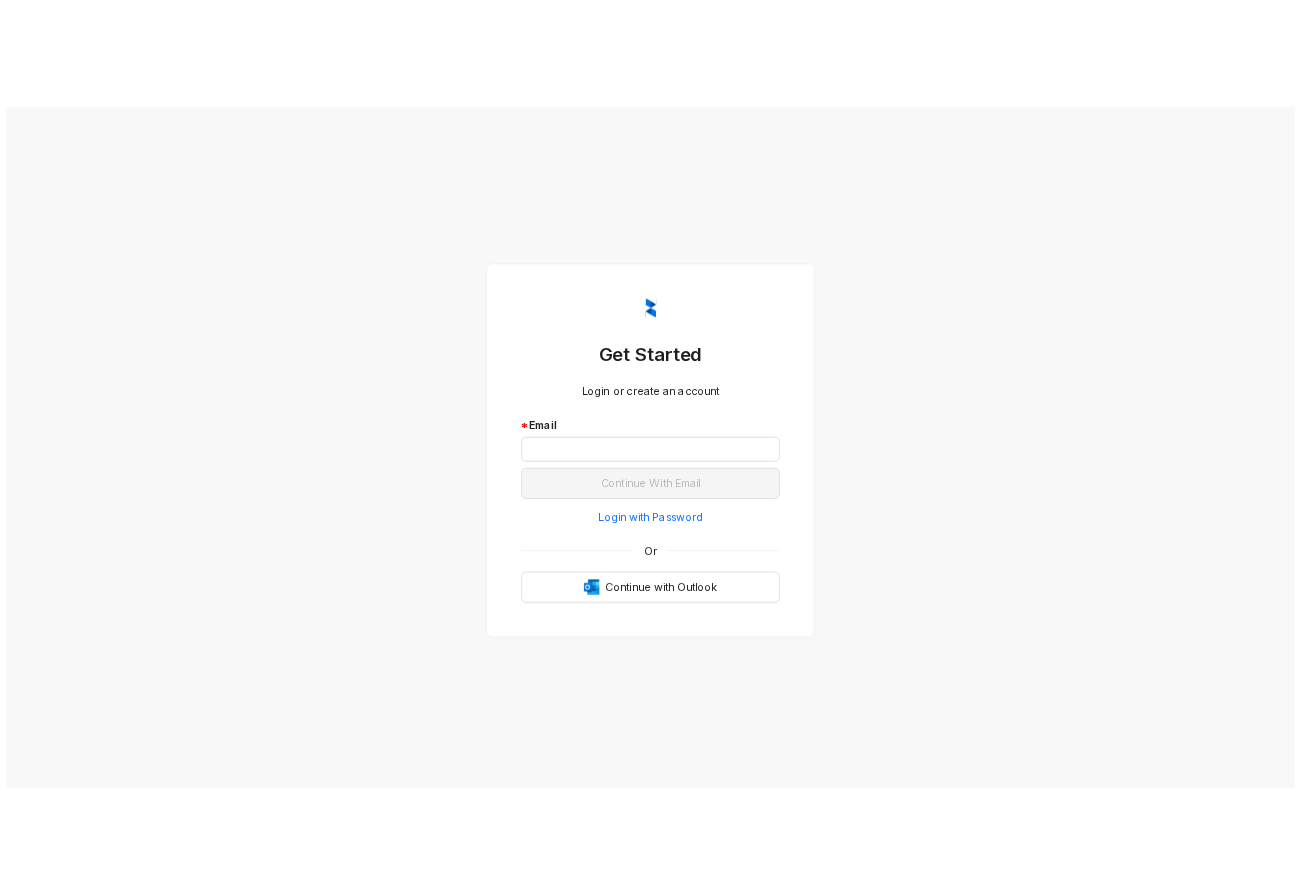 scroll, scrollTop: 0, scrollLeft: 0, axis: both 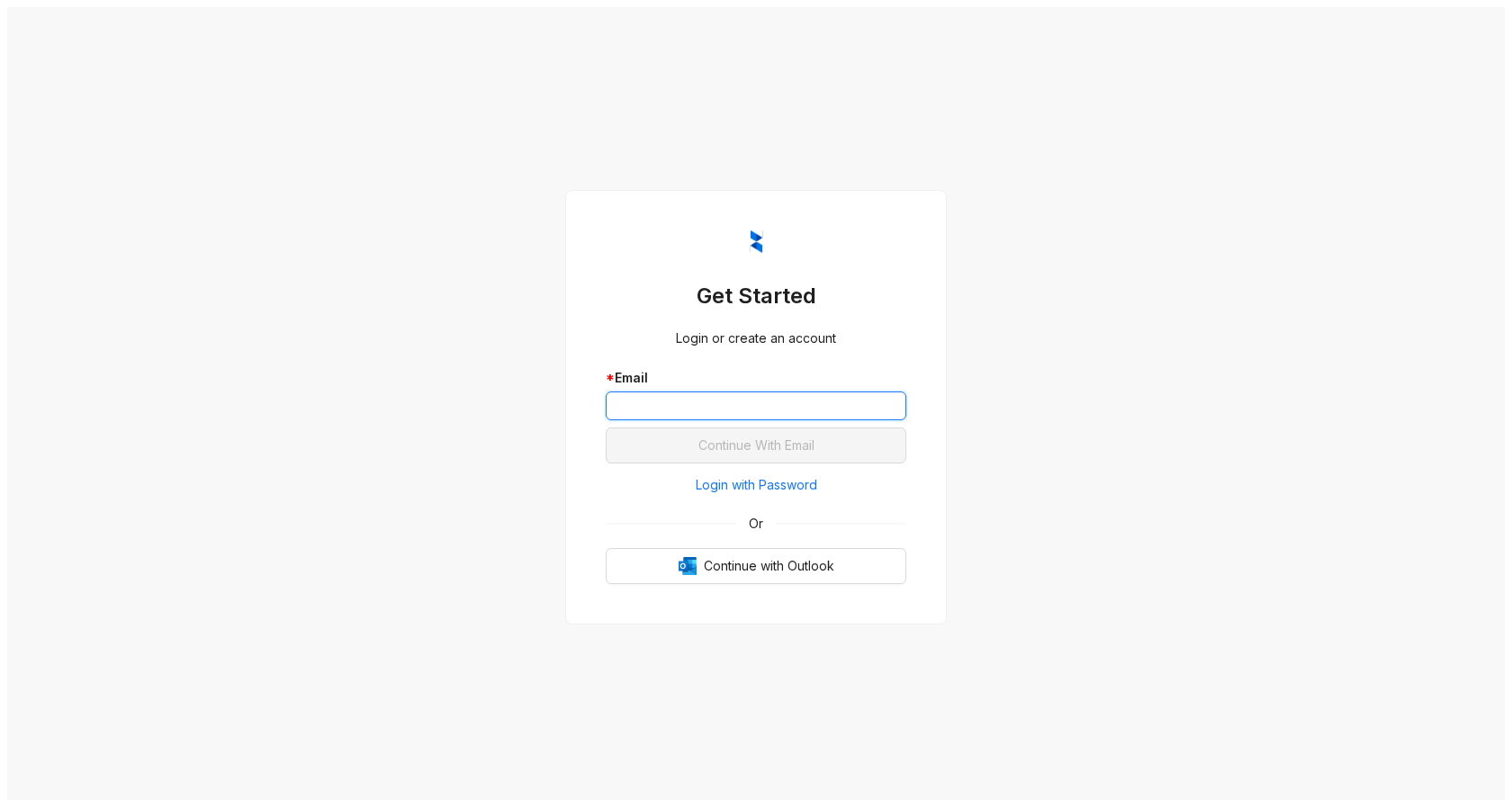click at bounding box center [756, 406] 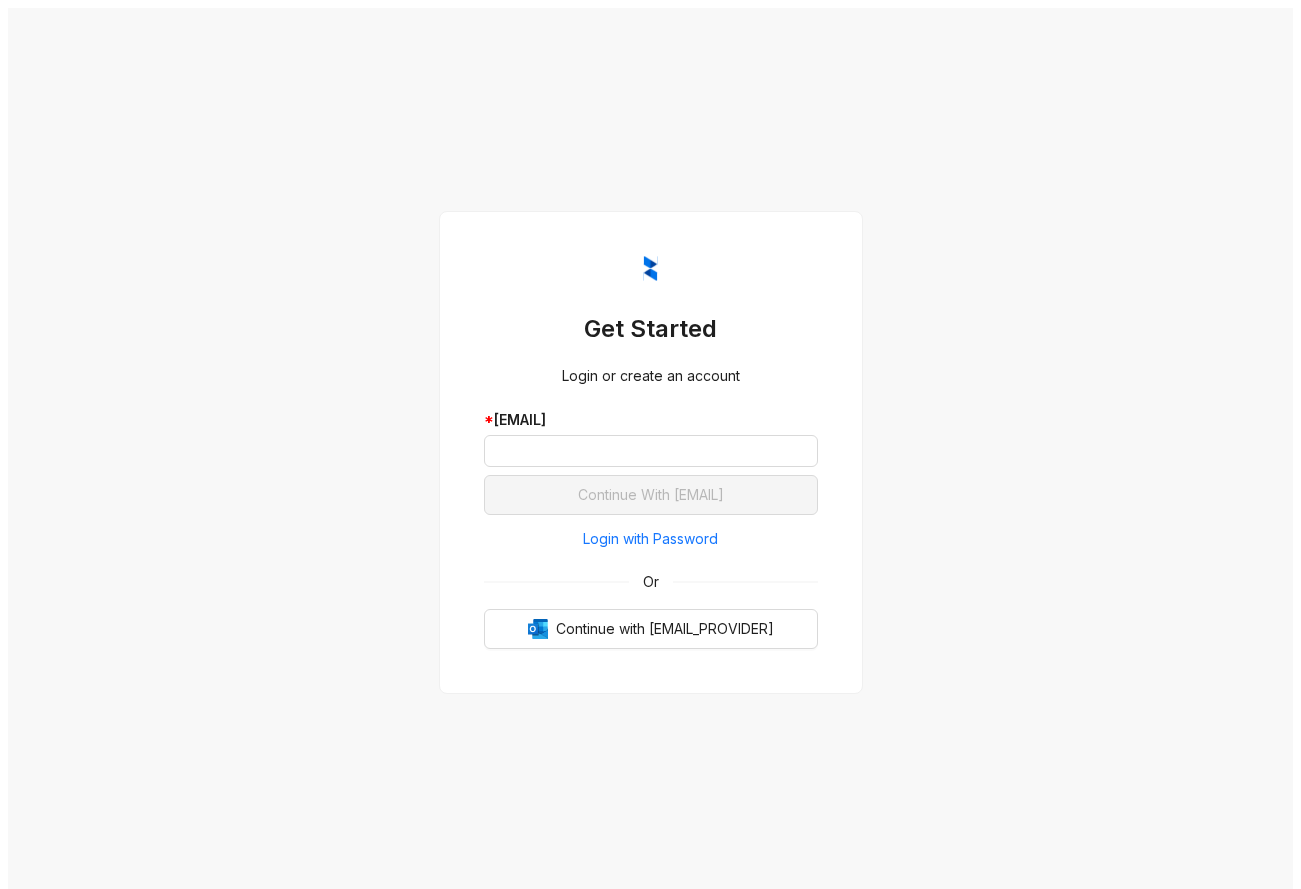 scroll, scrollTop: 0, scrollLeft: 0, axis: both 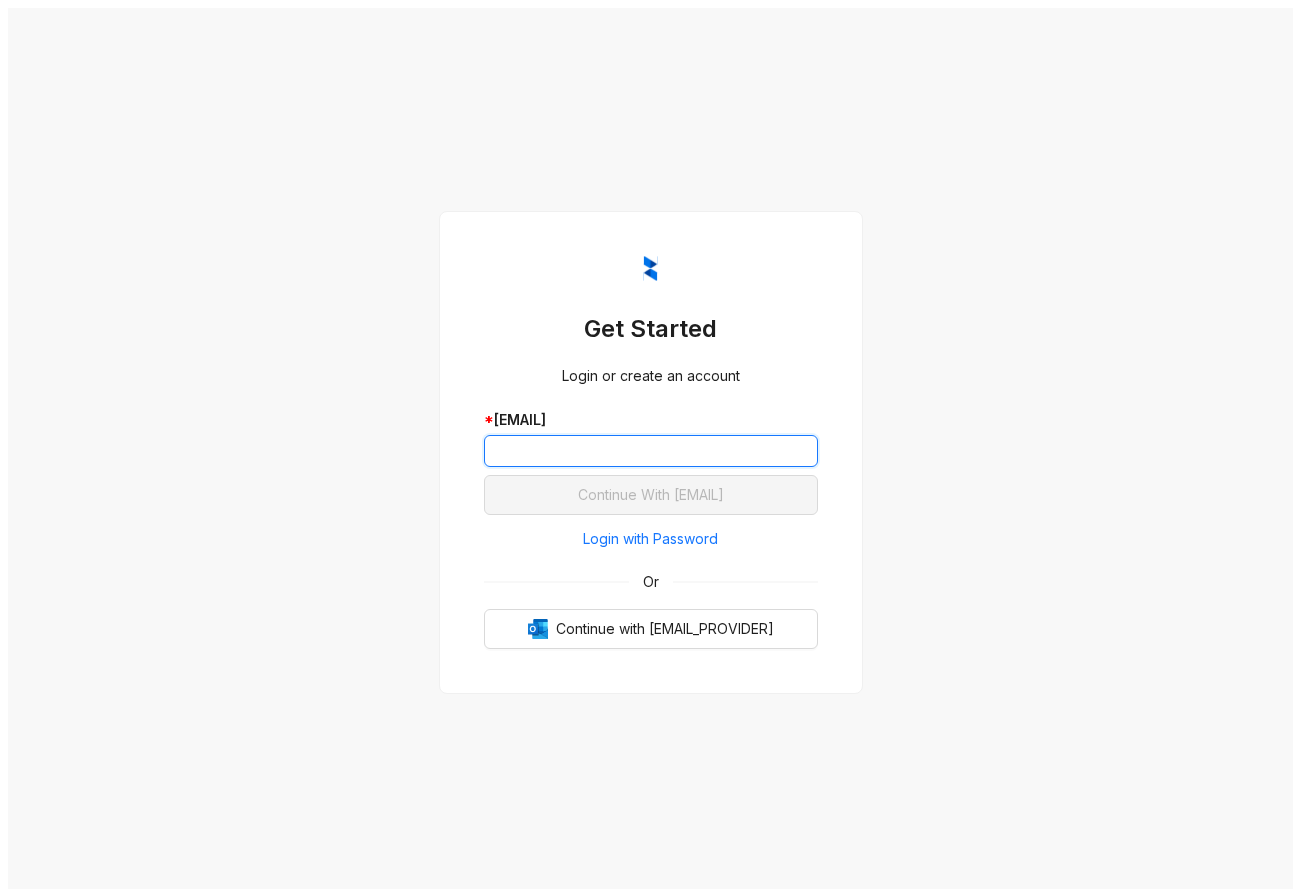 click at bounding box center (651, 451) 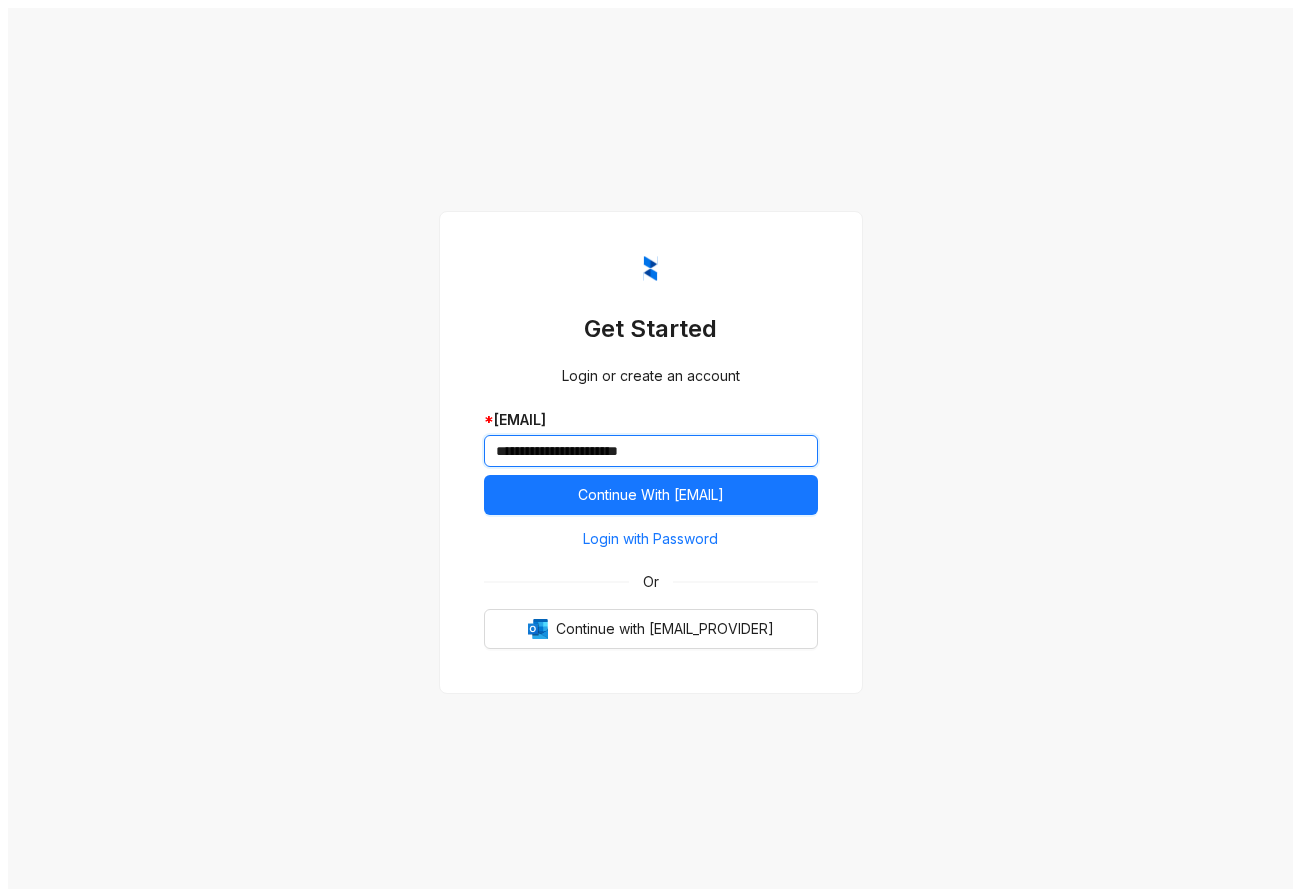 type on "**********" 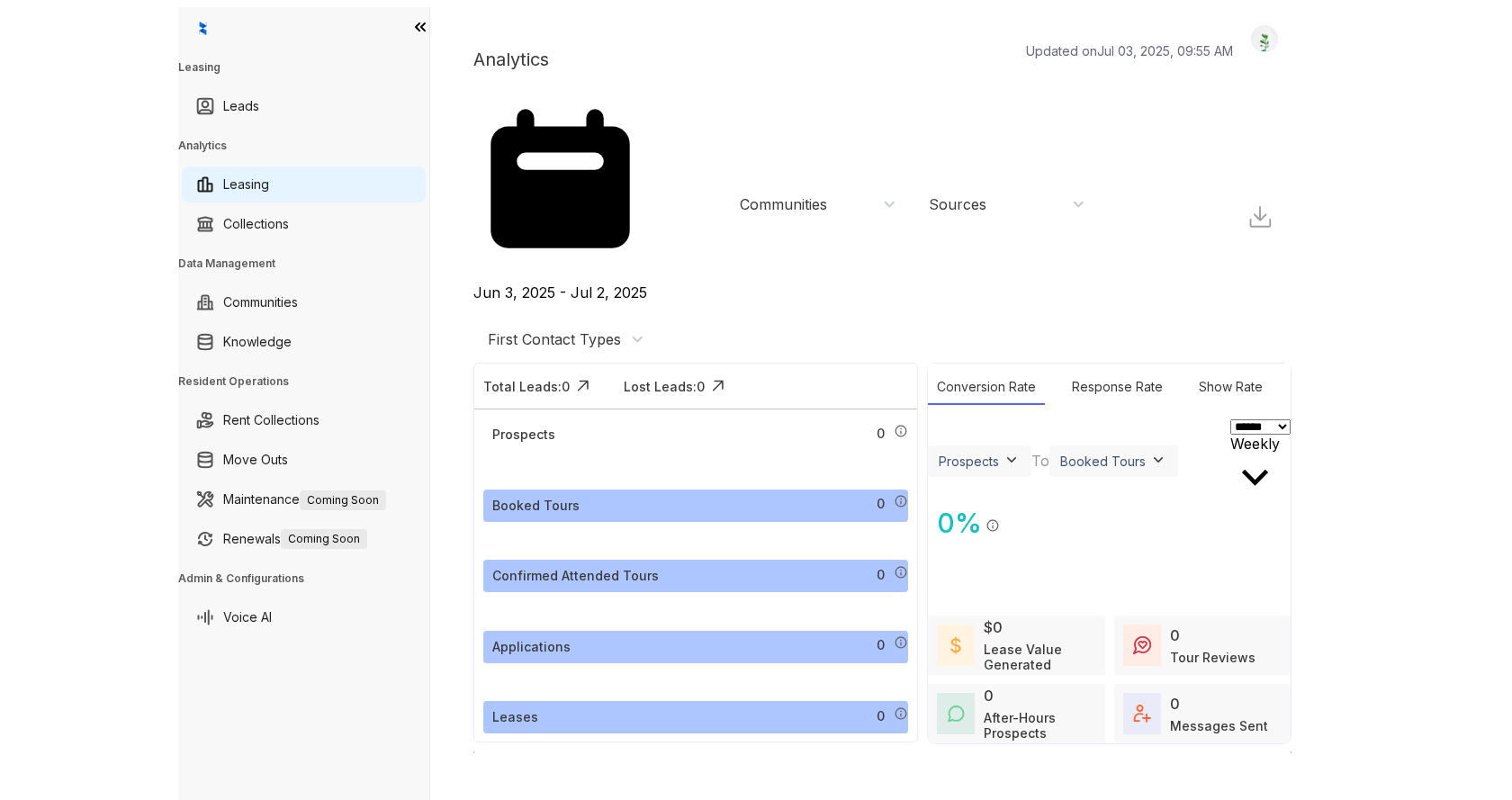 scroll, scrollTop: 0, scrollLeft: 0, axis: both 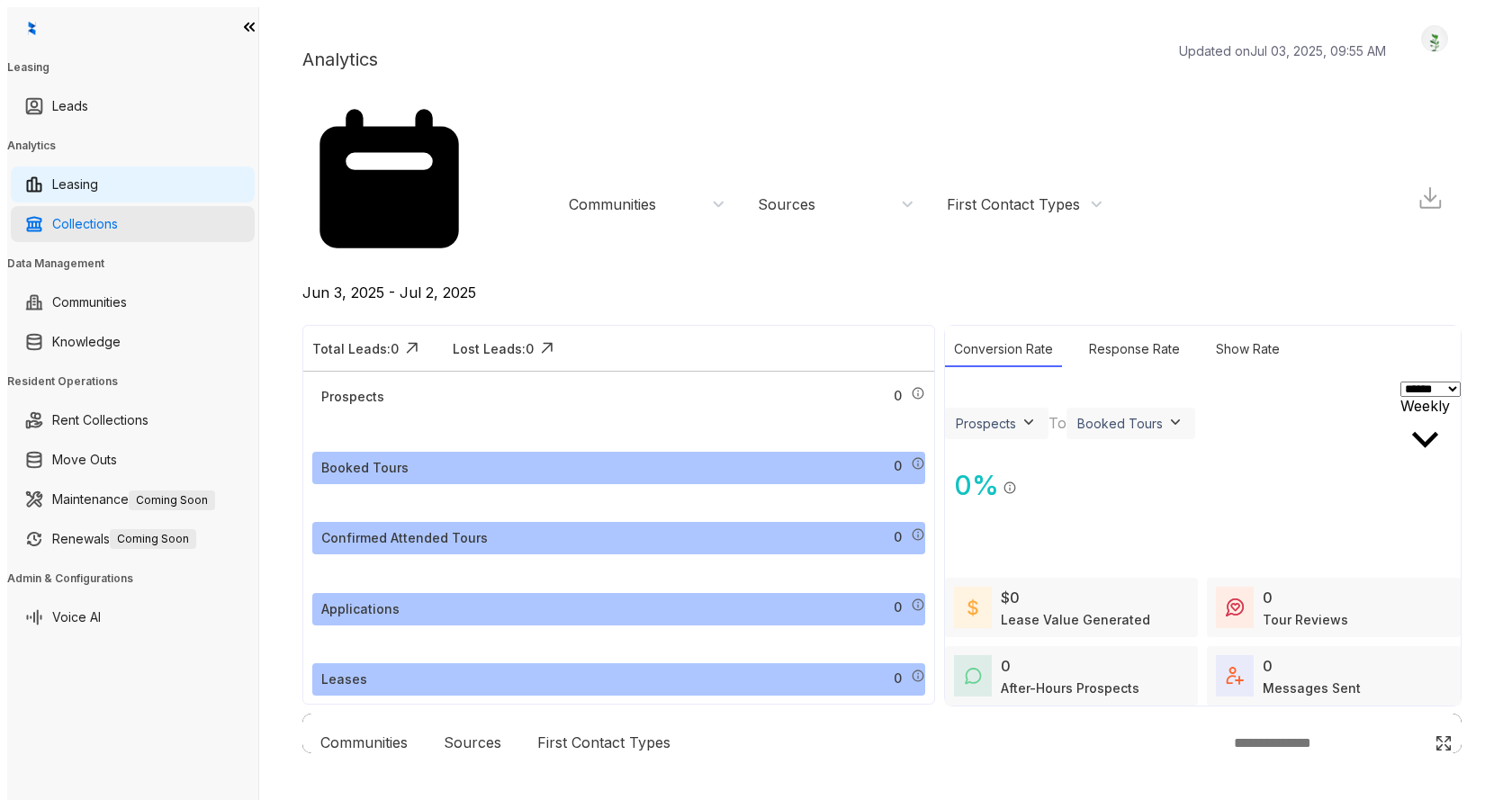 click on "Collections" at bounding box center [85, 224] 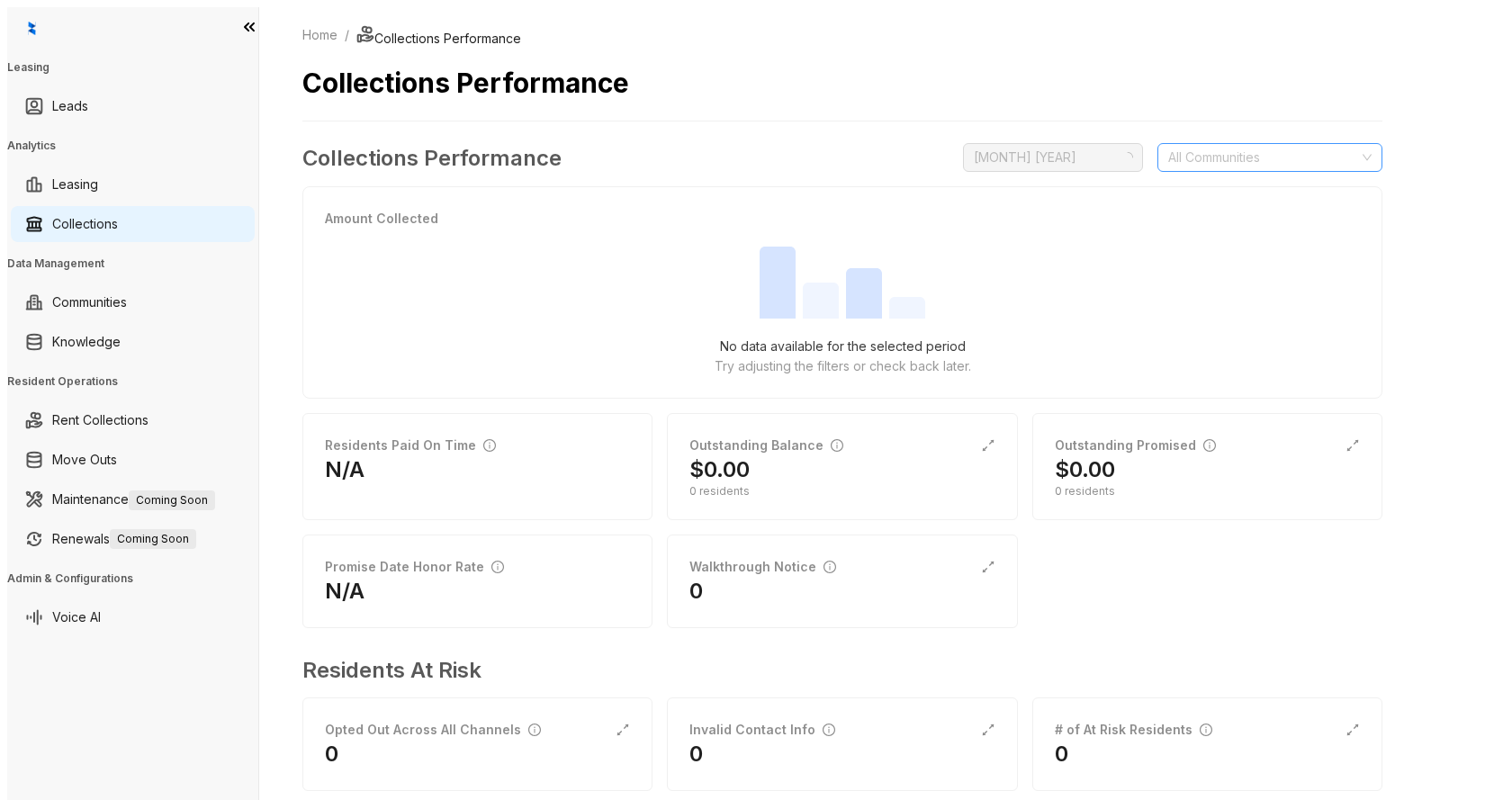 click at bounding box center (1260, 157) 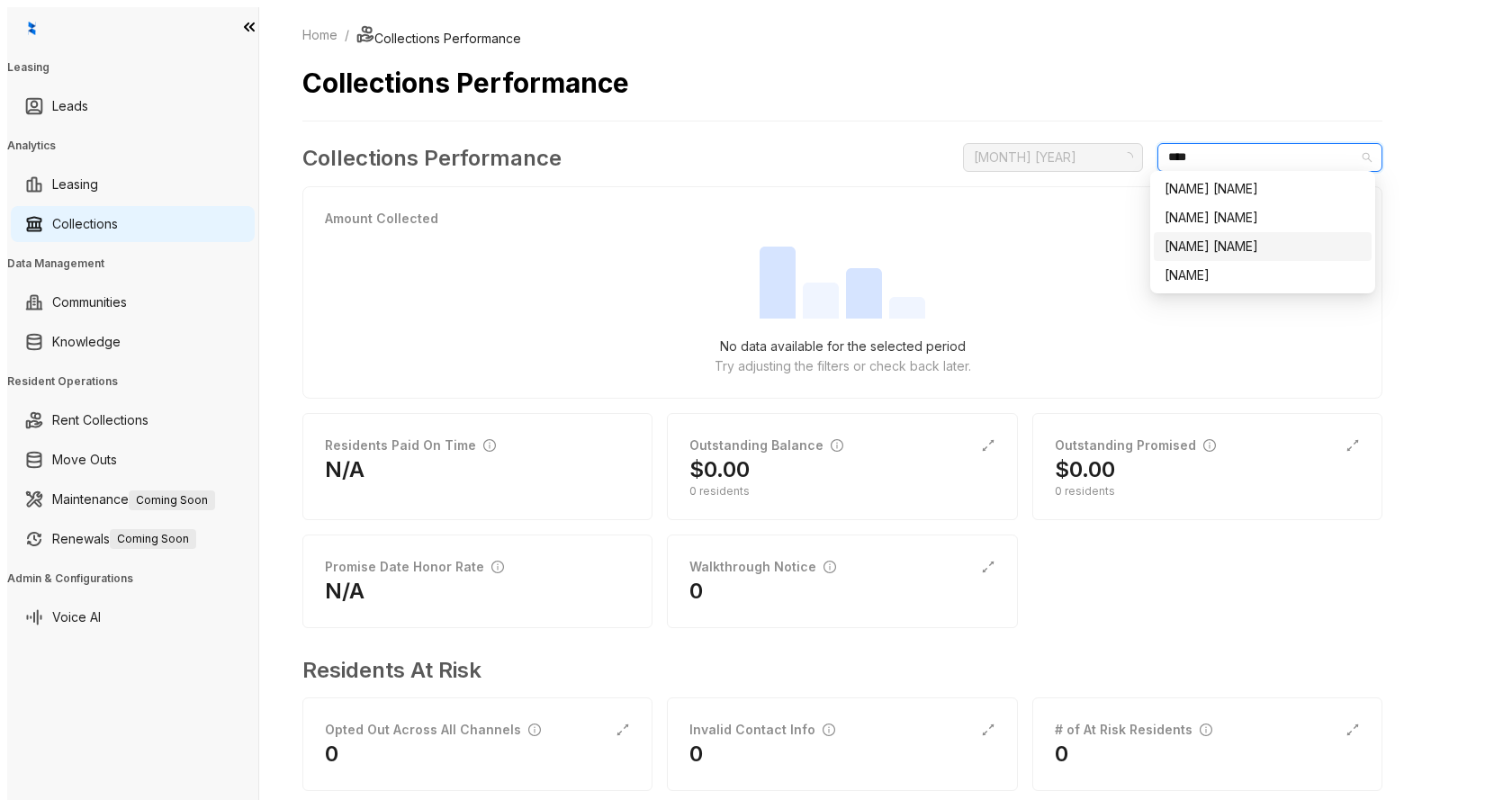 click on "[NAME] [NAME]" at bounding box center [1263, 247] 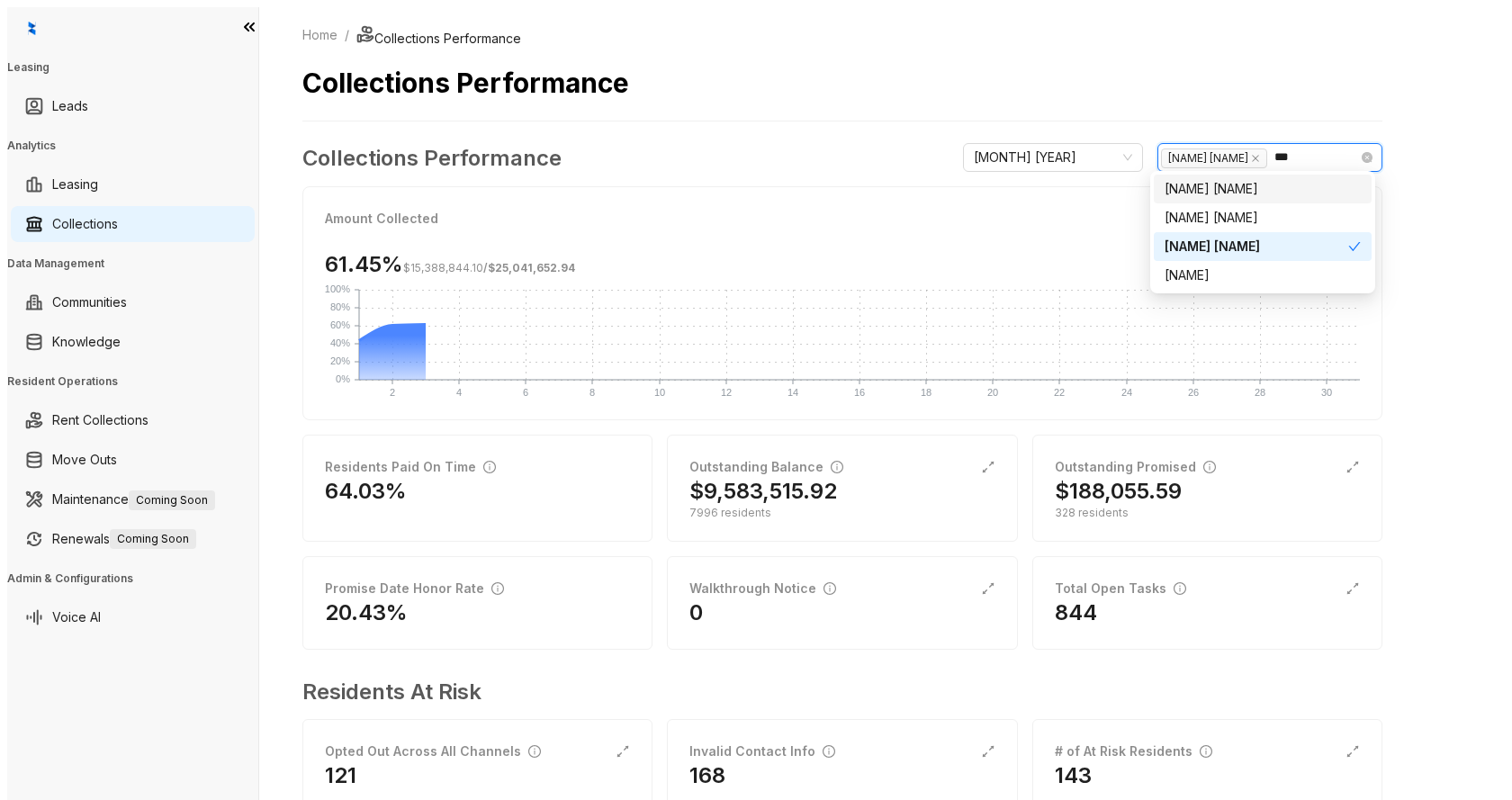 type on "****" 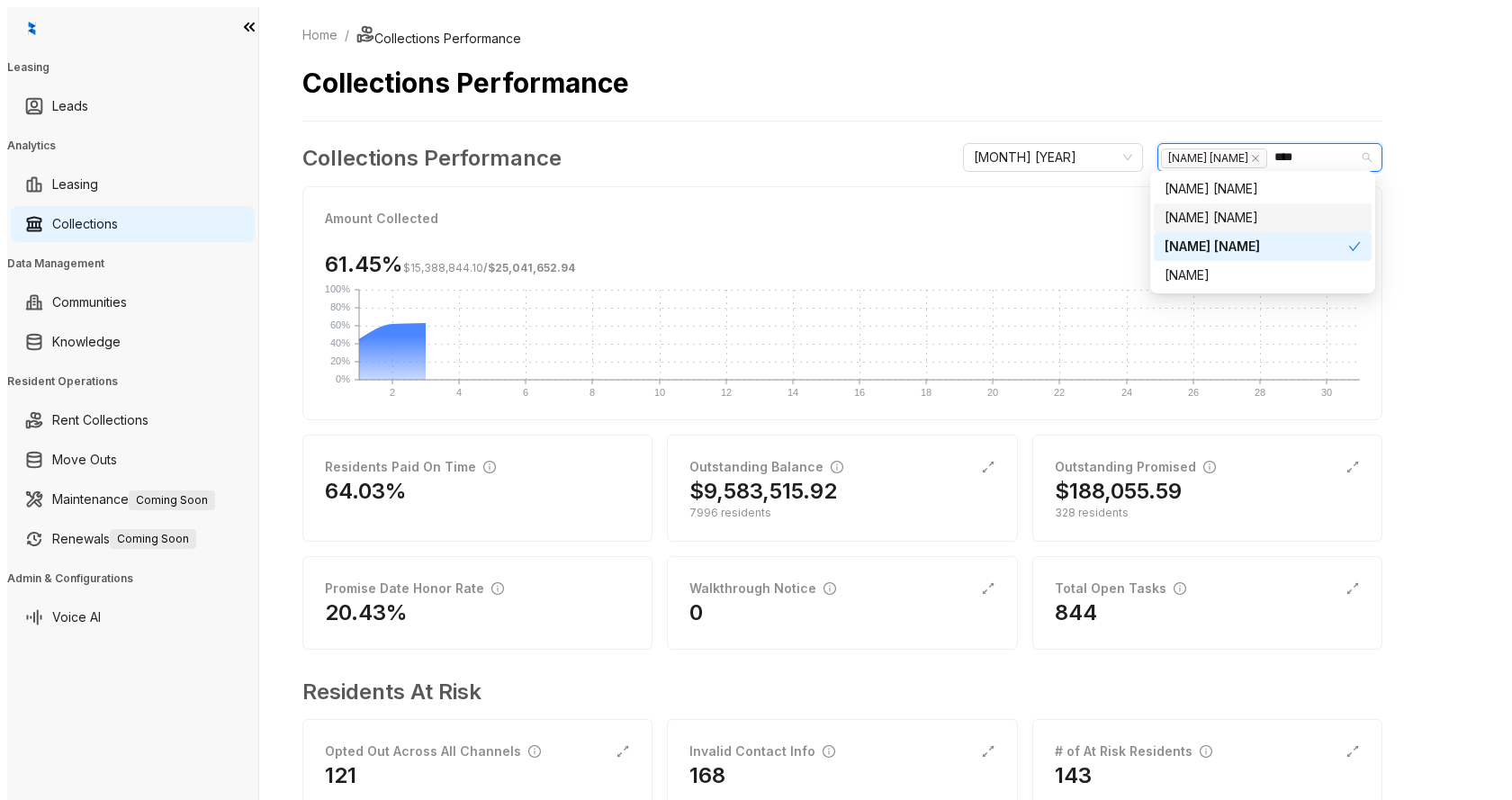 click on "[NAME] [NAME]" at bounding box center [1263, 218] 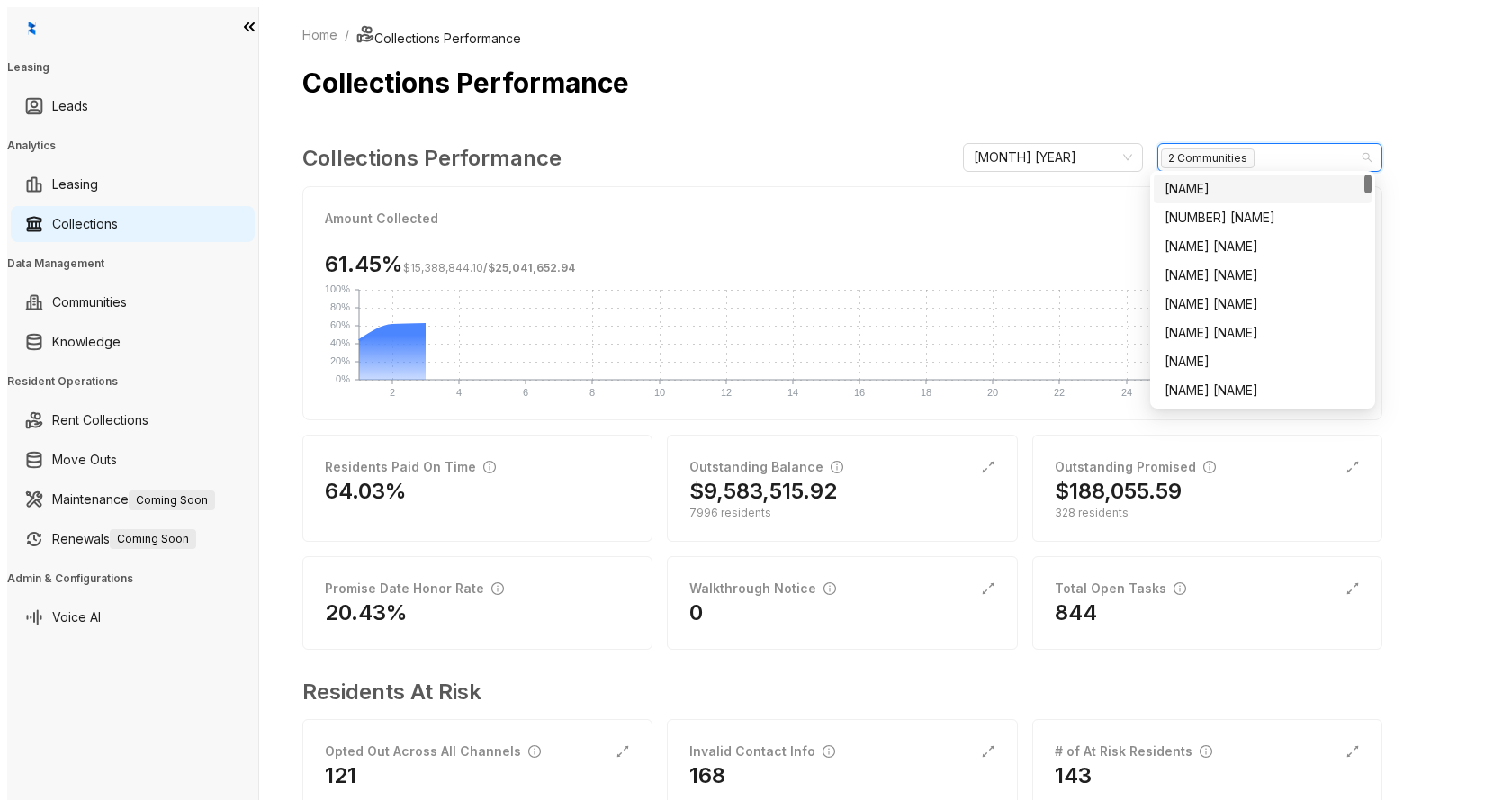 click on "Home / Collections Performance Collections Performance Collections Performance July 2025 2 Communities   Amount Collected 61.45% $15,388,844.10  /  $25,041,652.94 2 2 4 4 6 6 8 8 10 10 12 12 14 14 16 16 18 18 20 20 22 22 24 24 26 26 28 28 30 30 0% 0% 20% 20% 40% 40% 60% 60% 80% 80% 100% 100% Residents Paid On Time 64.03% Outstanding Balance $9,583,515.92 7996 residents Outstanding Promised $188,055.59 328 residents Promise Date Honor Rate 20.43% Walkthrough Notice 0 Total Open Tasks 844 Residents At Risk Opted Out Across All Channels 121 Invalid Contact Info 168 # of At Risk Residents 143" at bounding box center (882, 407) 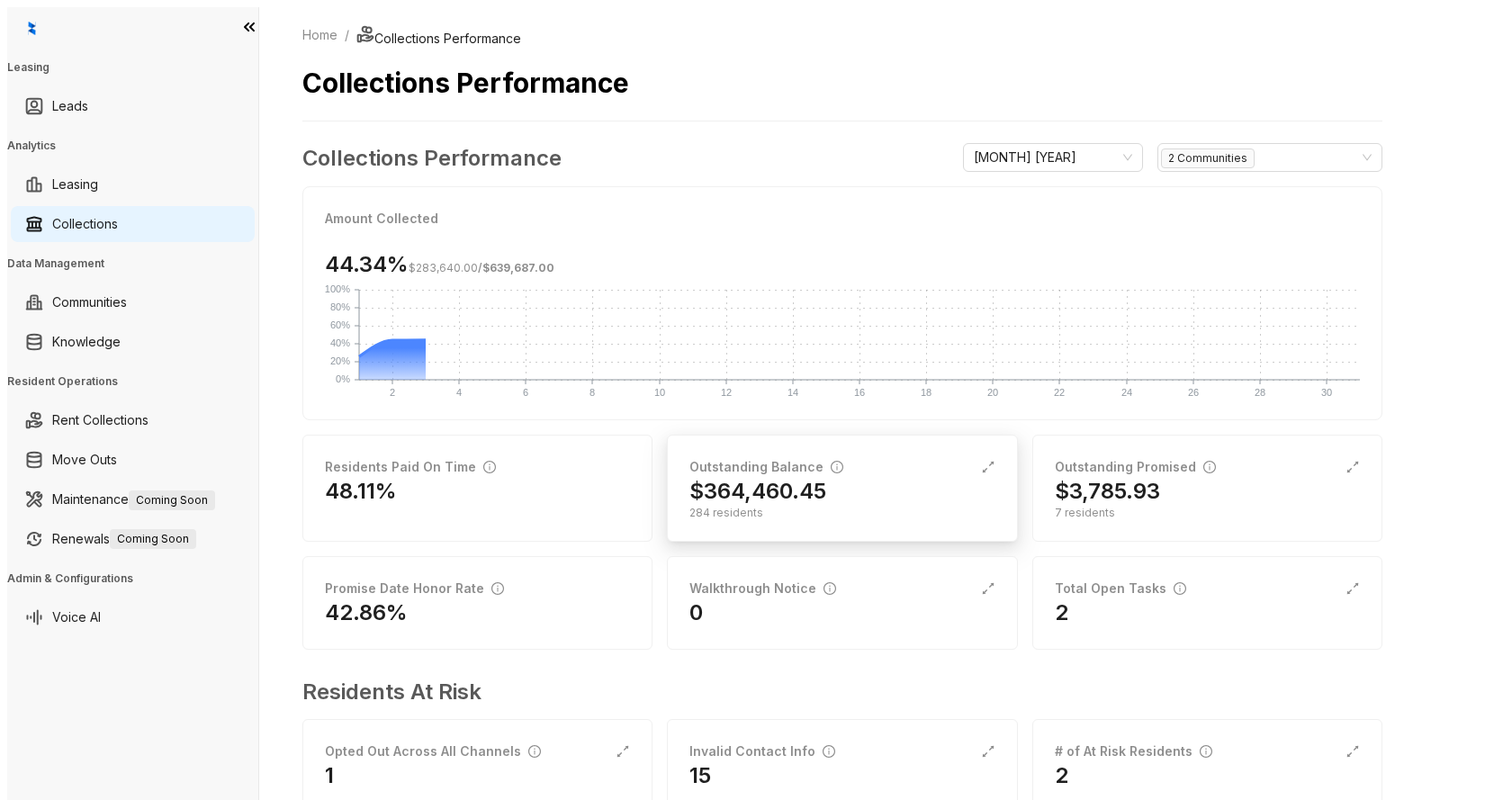 click on "284 residents" at bounding box center [842, 512] 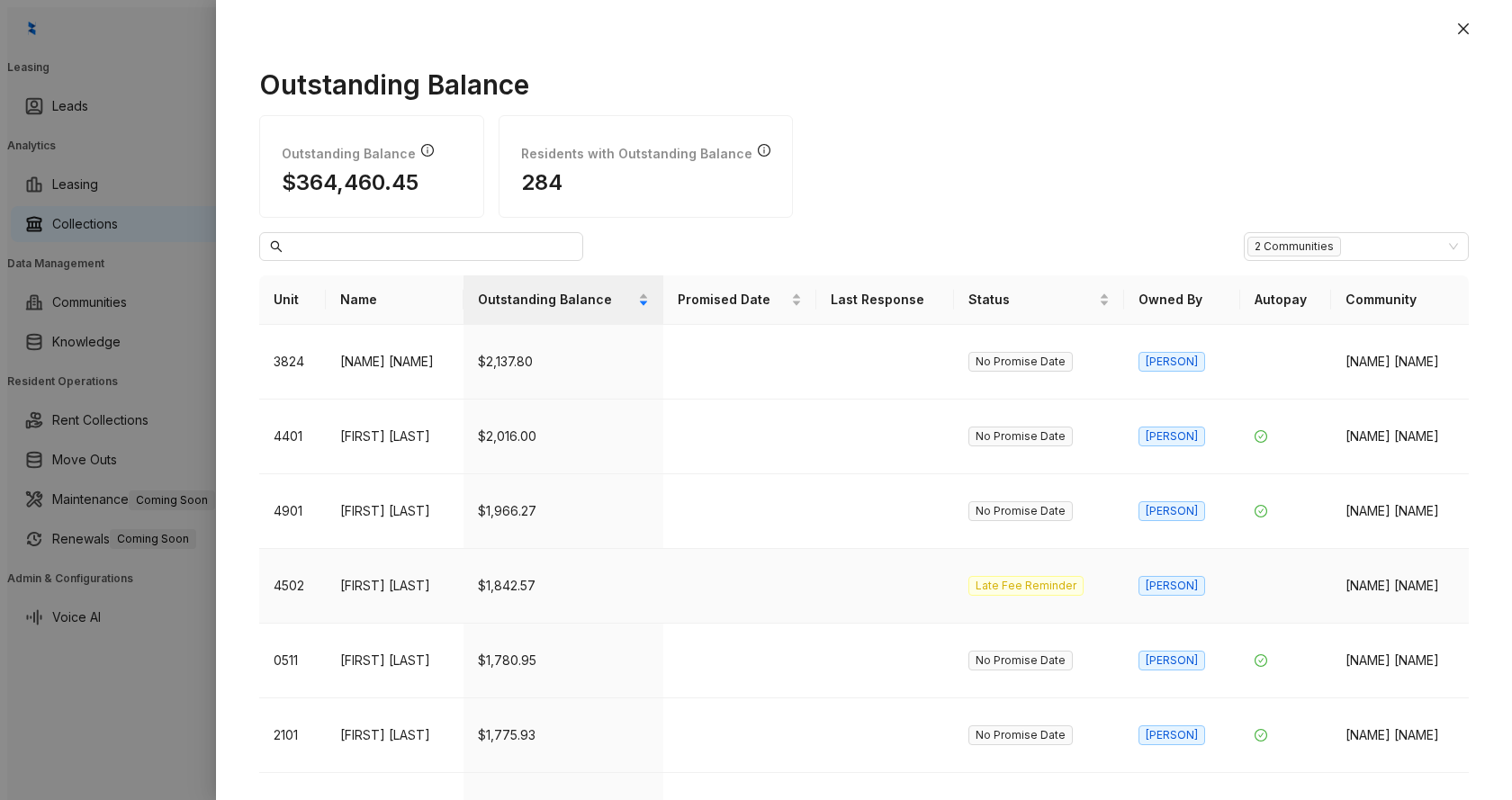 click on "[FIRST] [LAST]" at bounding box center [394, 586] 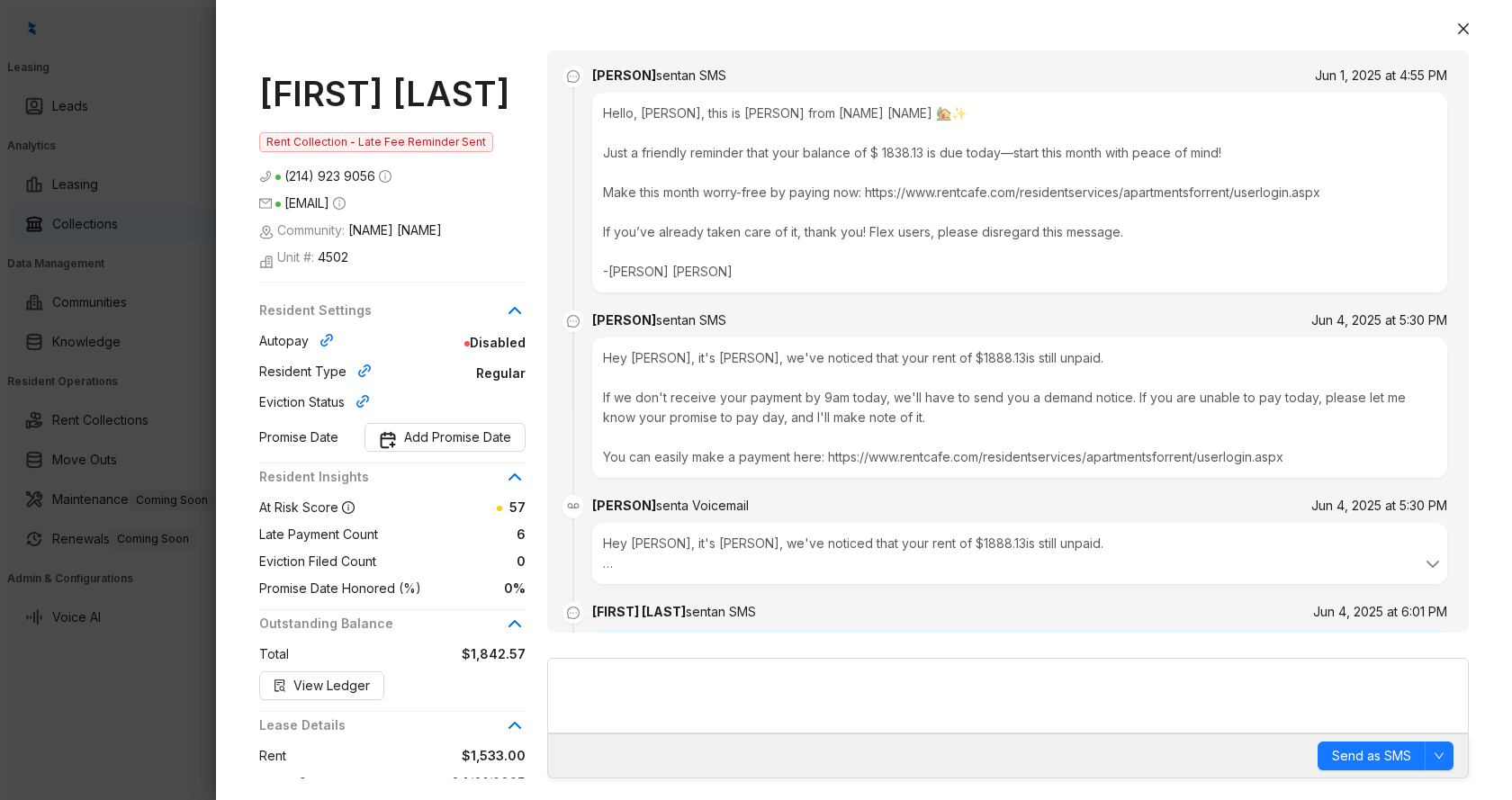 scroll, scrollTop: 755, scrollLeft: 0, axis: vertical 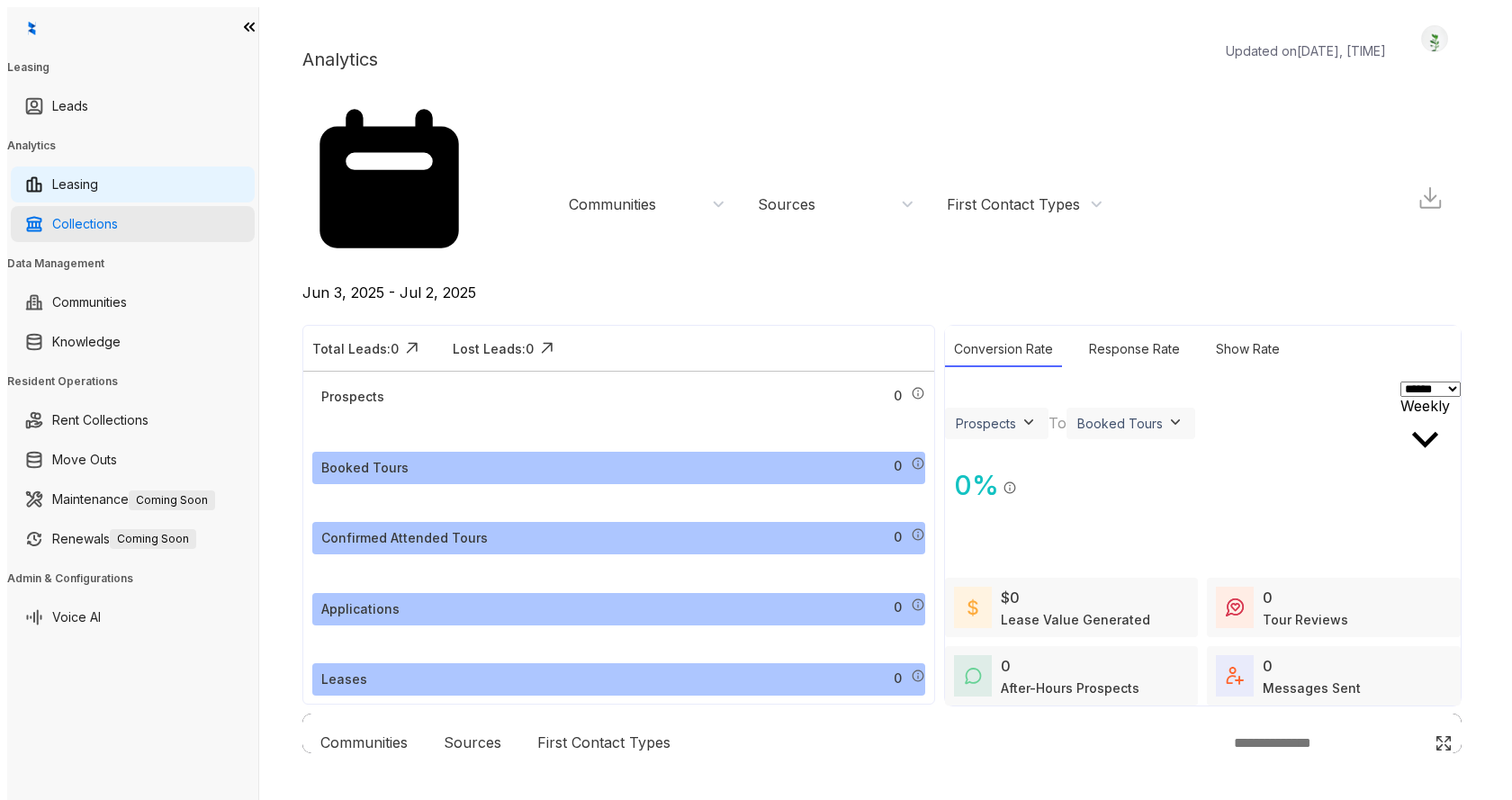 click on "Collections" at bounding box center [85, 224] 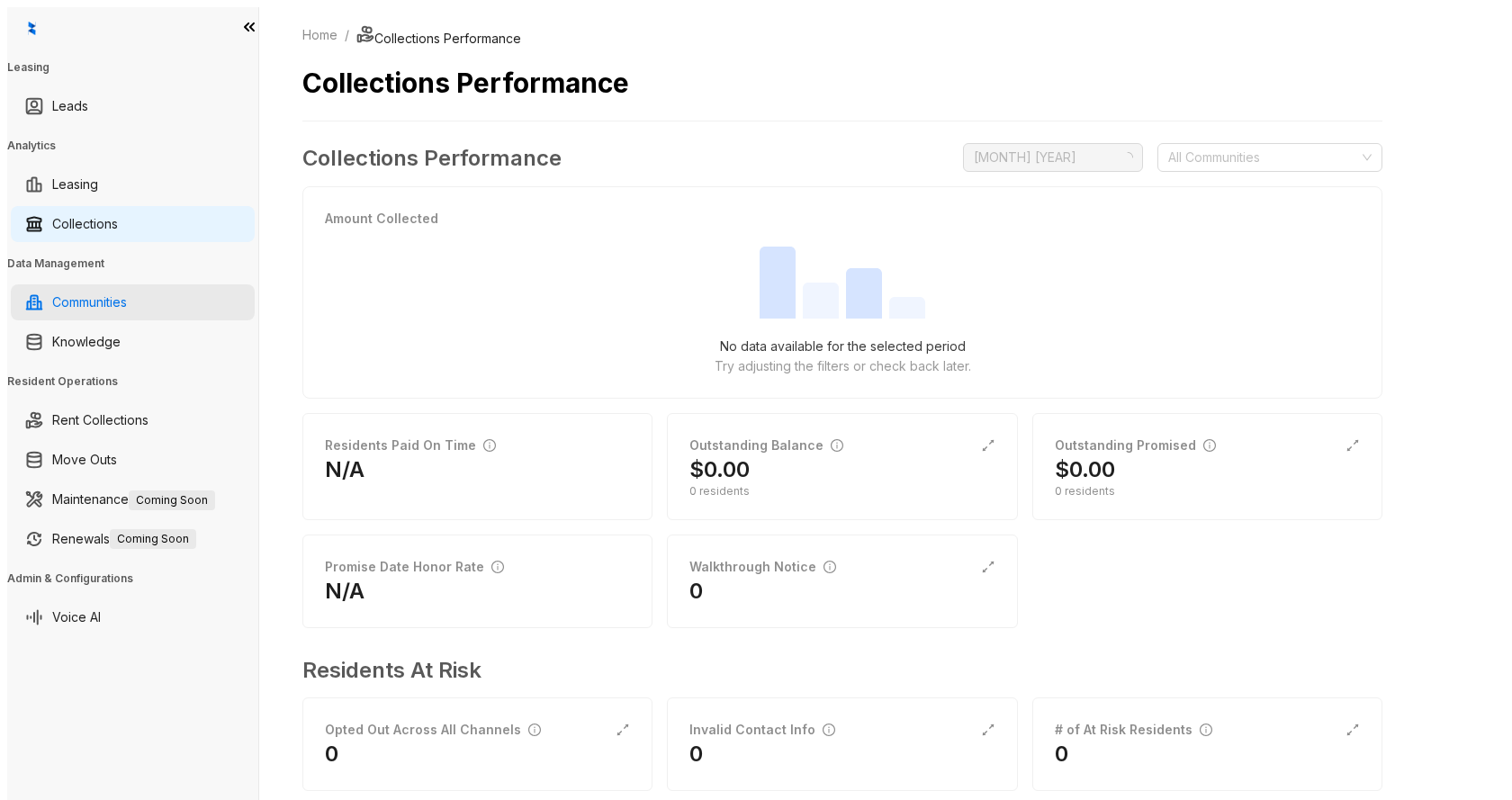 scroll, scrollTop: 0, scrollLeft: 0, axis: both 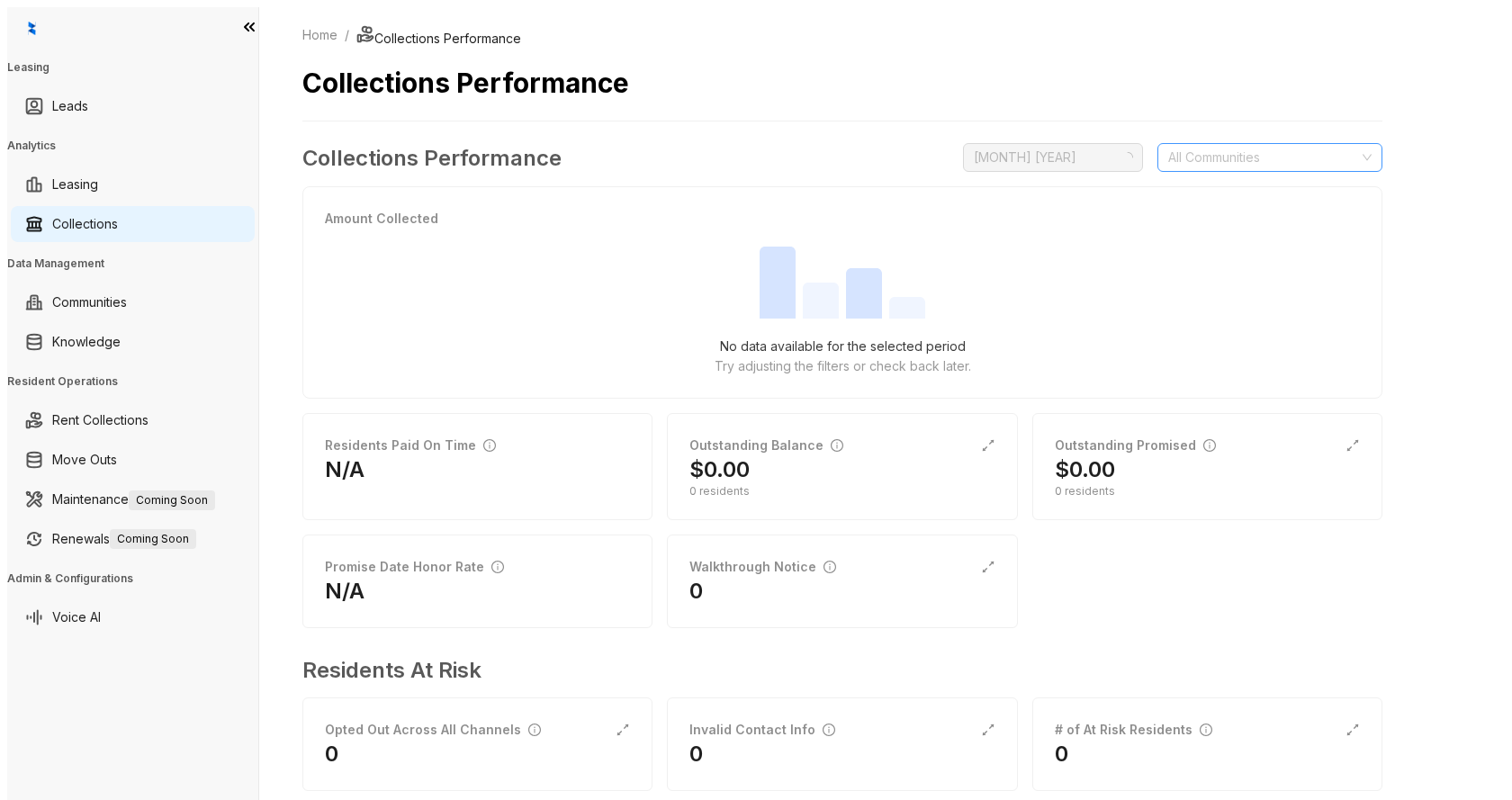 click at bounding box center [1260, 157] 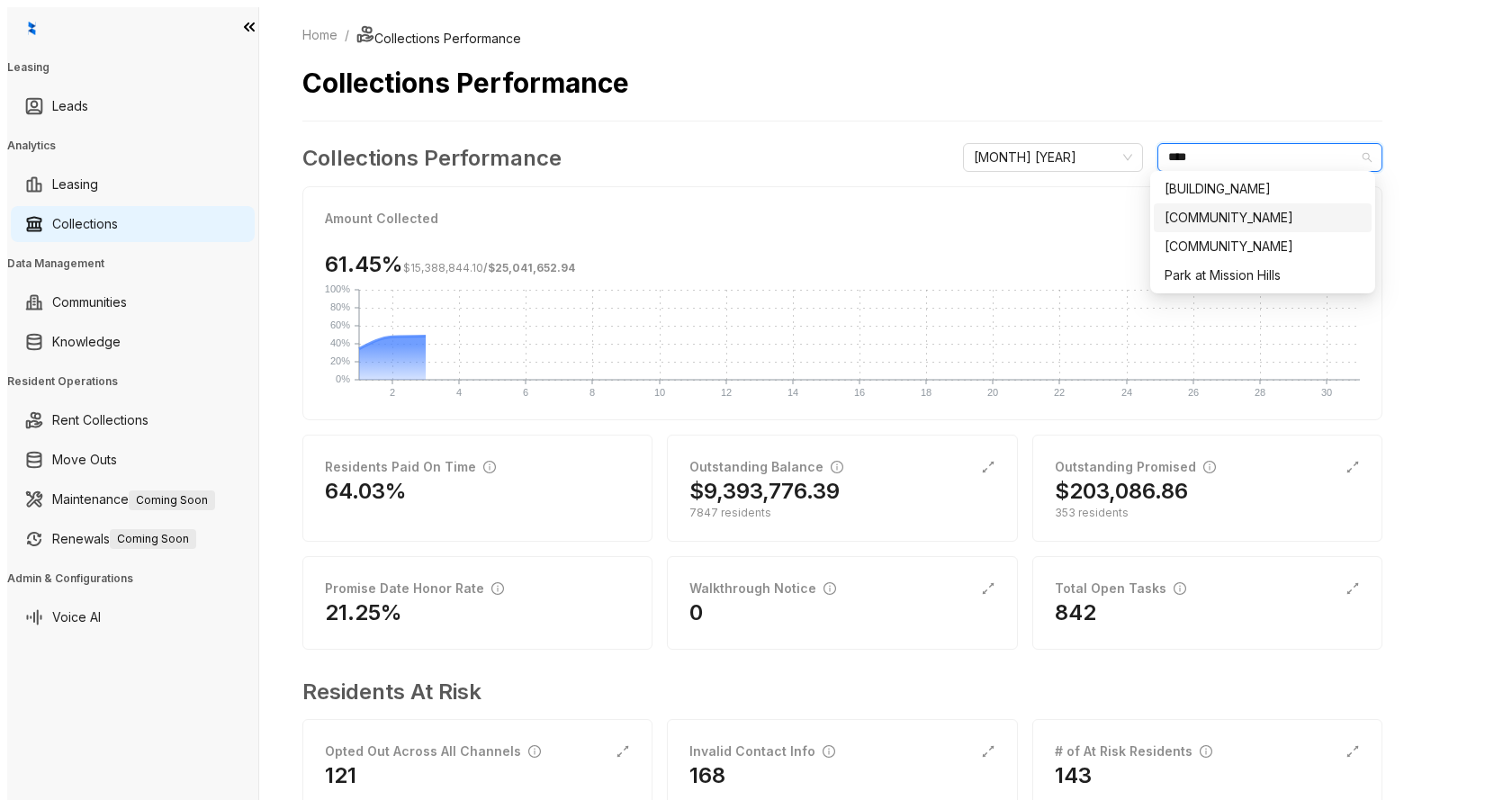 click on "Mission Point I Apts" at bounding box center (1263, 218) 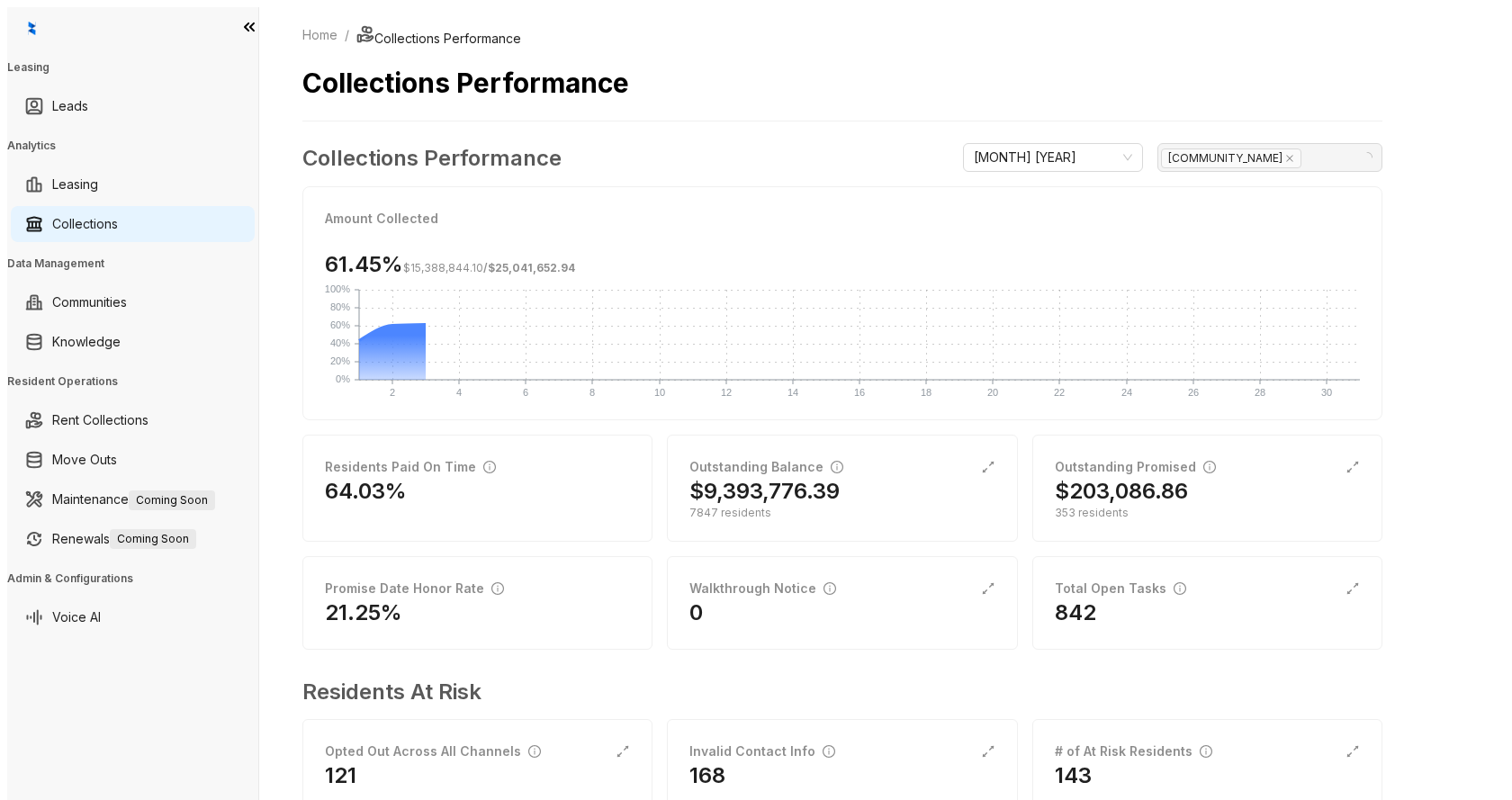 click on "Mission Point I Apts" at bounding box center (1260, 157) 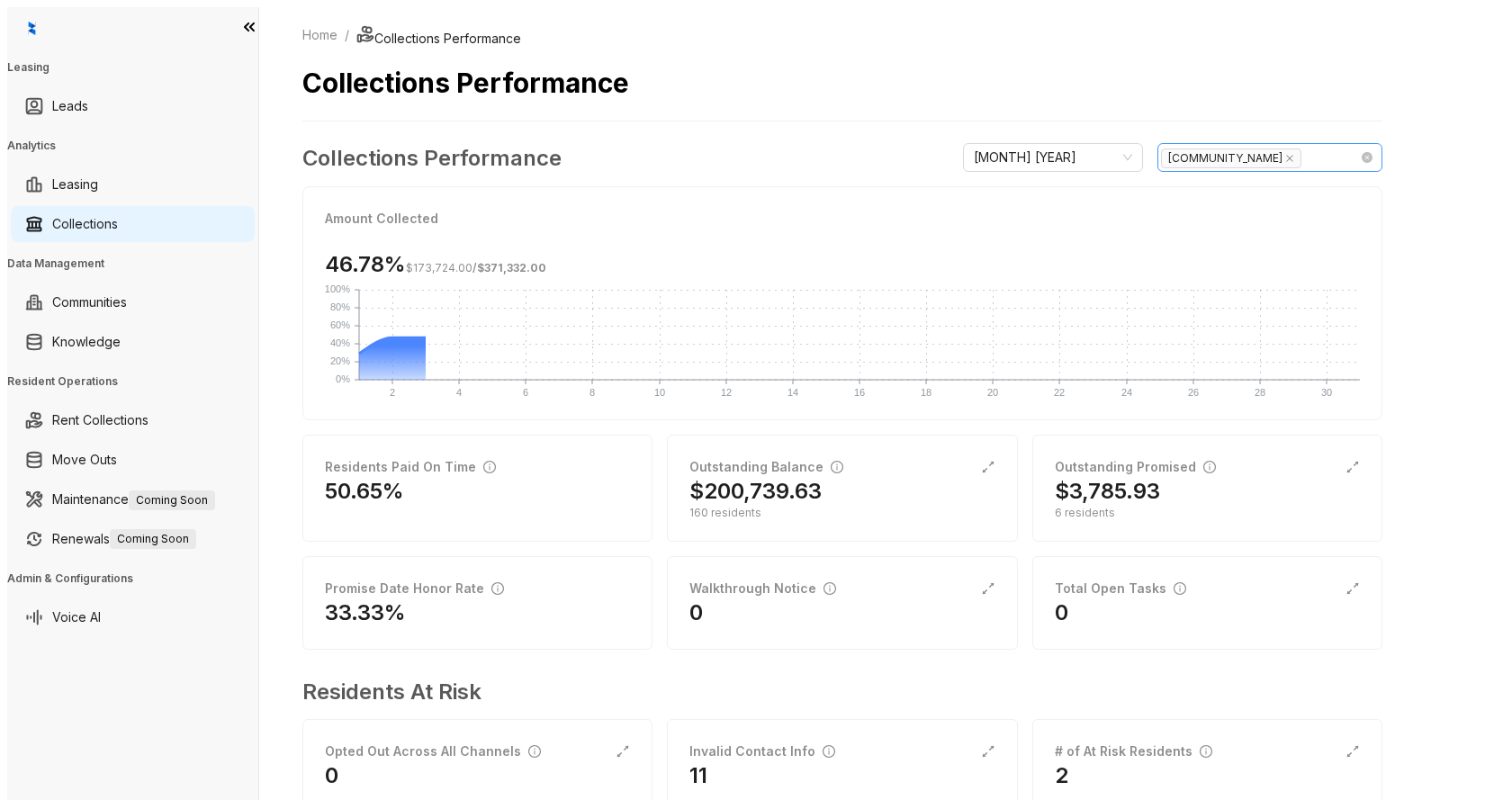 click on "Mission Point I Apts" at bounding box center [1260, 157] 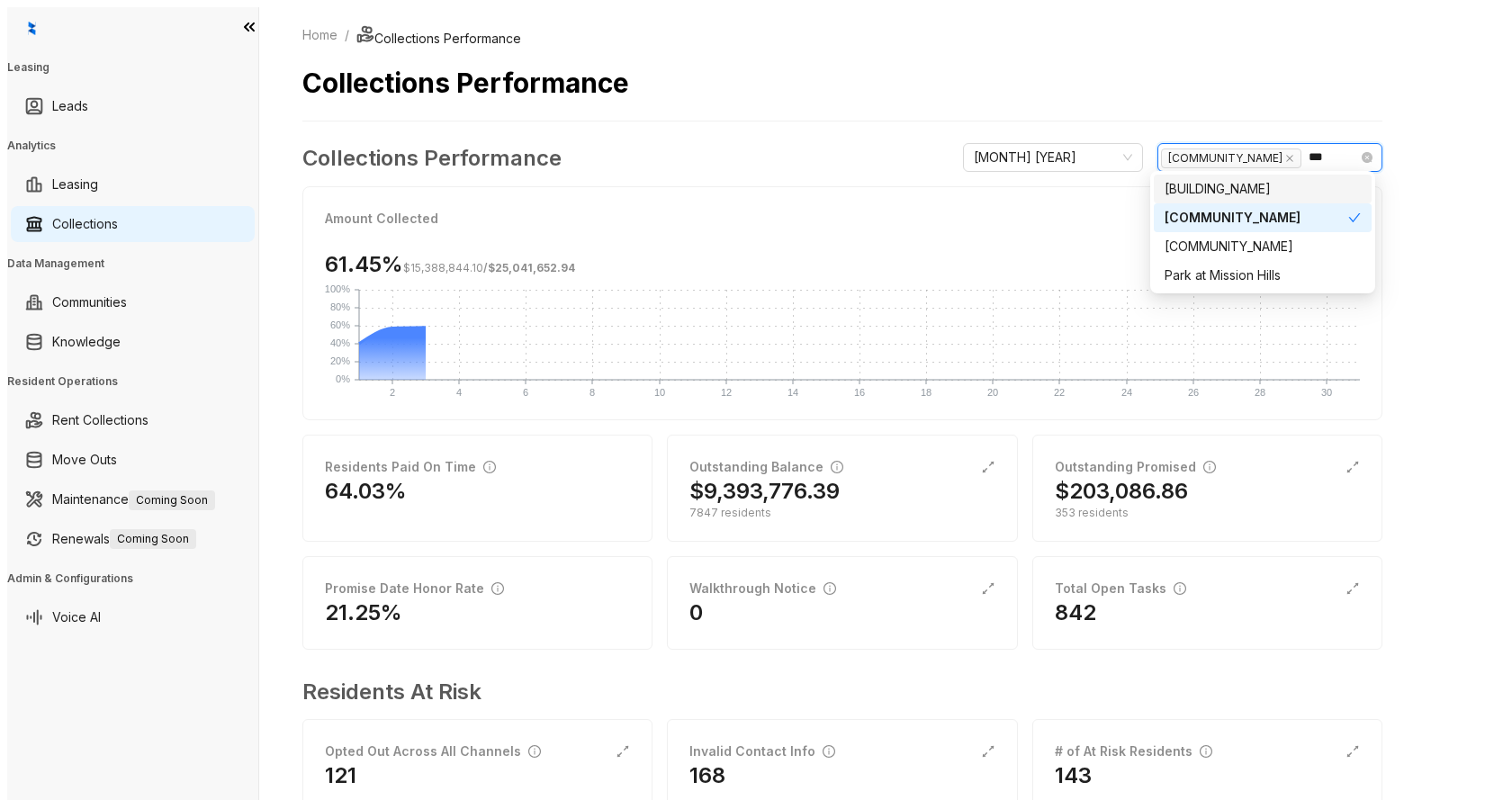 type on "****" 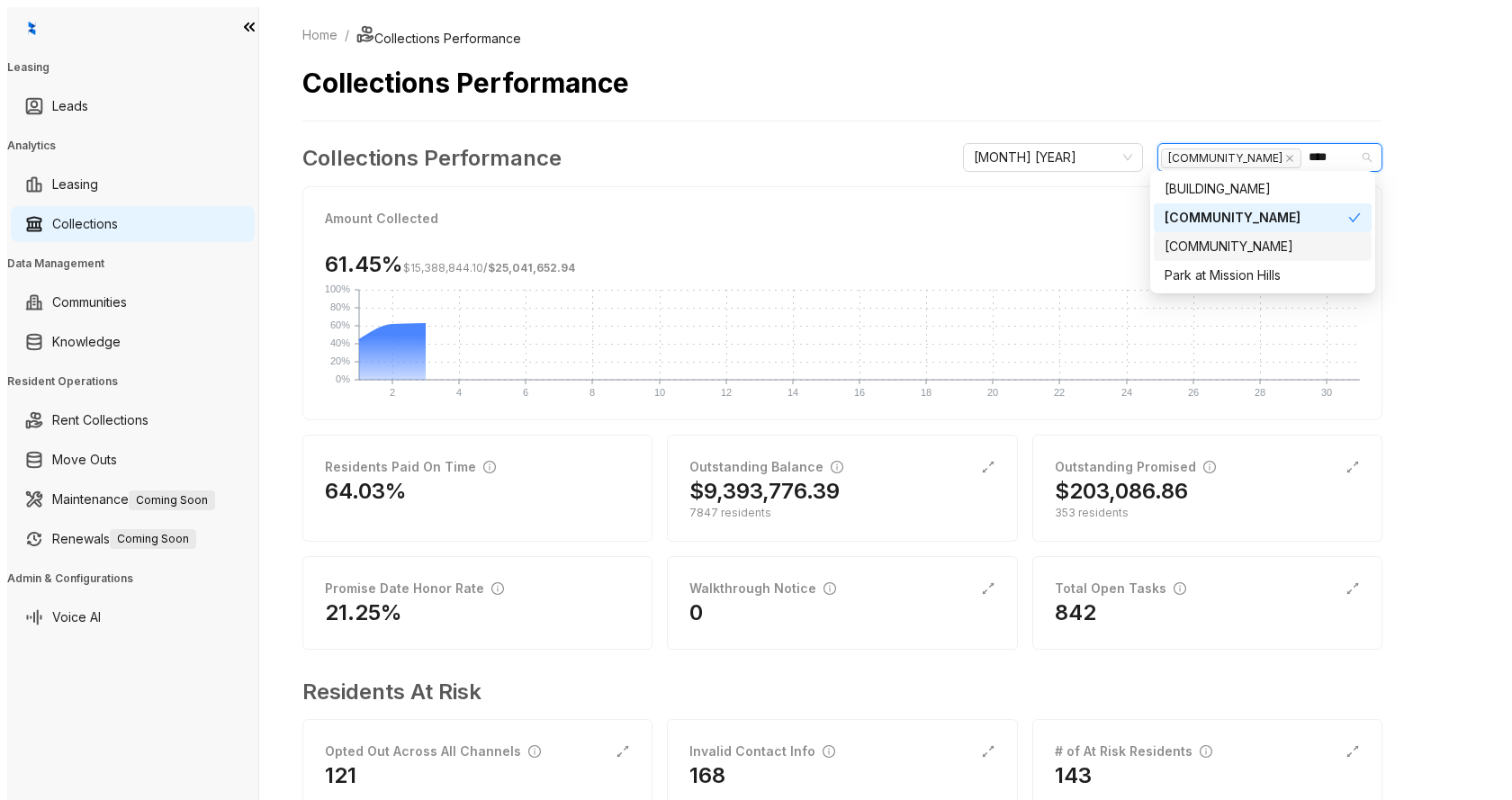 click on "Mission Point II Apts" at bounding box center [1263, 247] 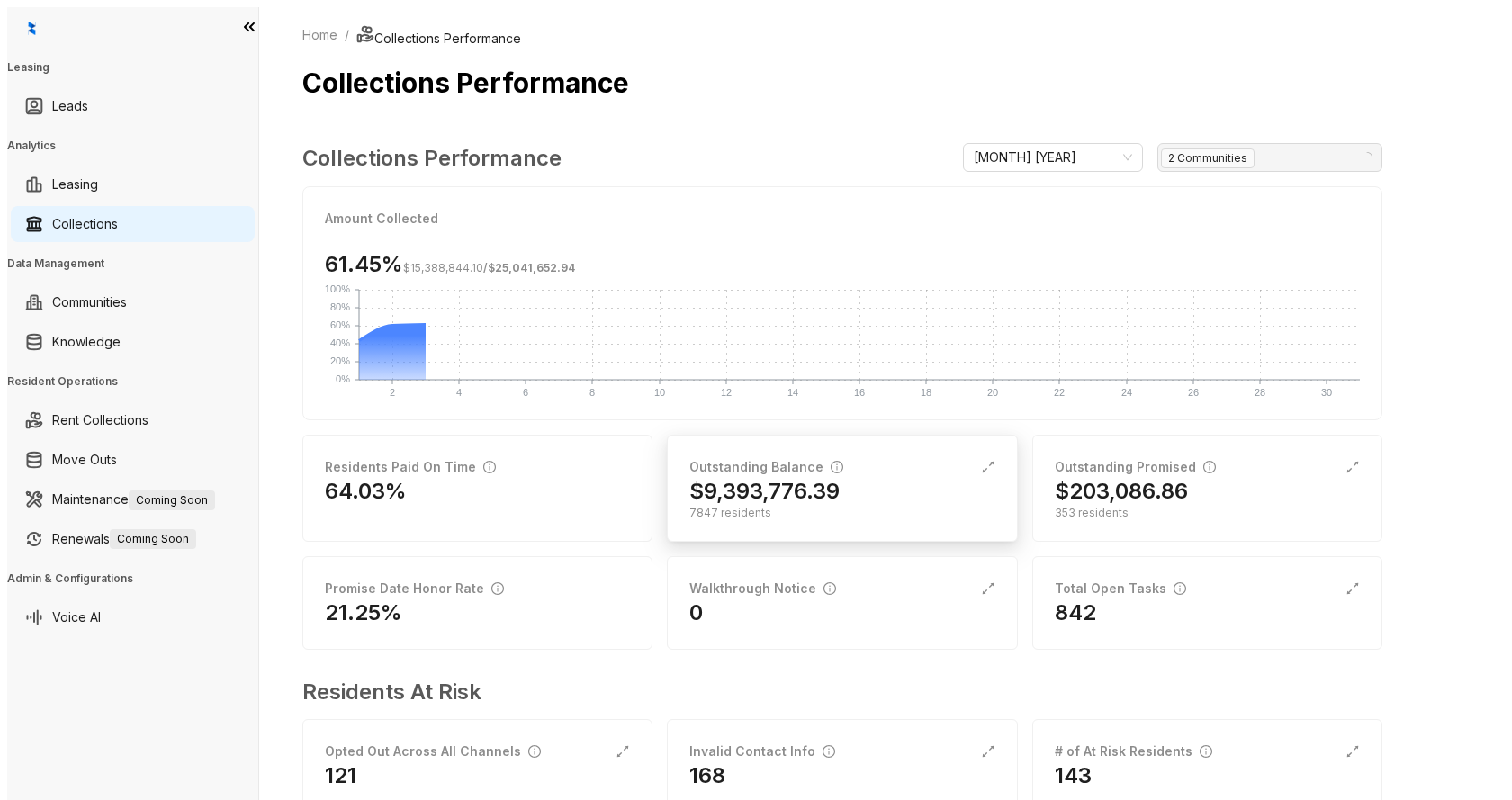 click on "$9,393,776.39" at bounding box center [764, 491] 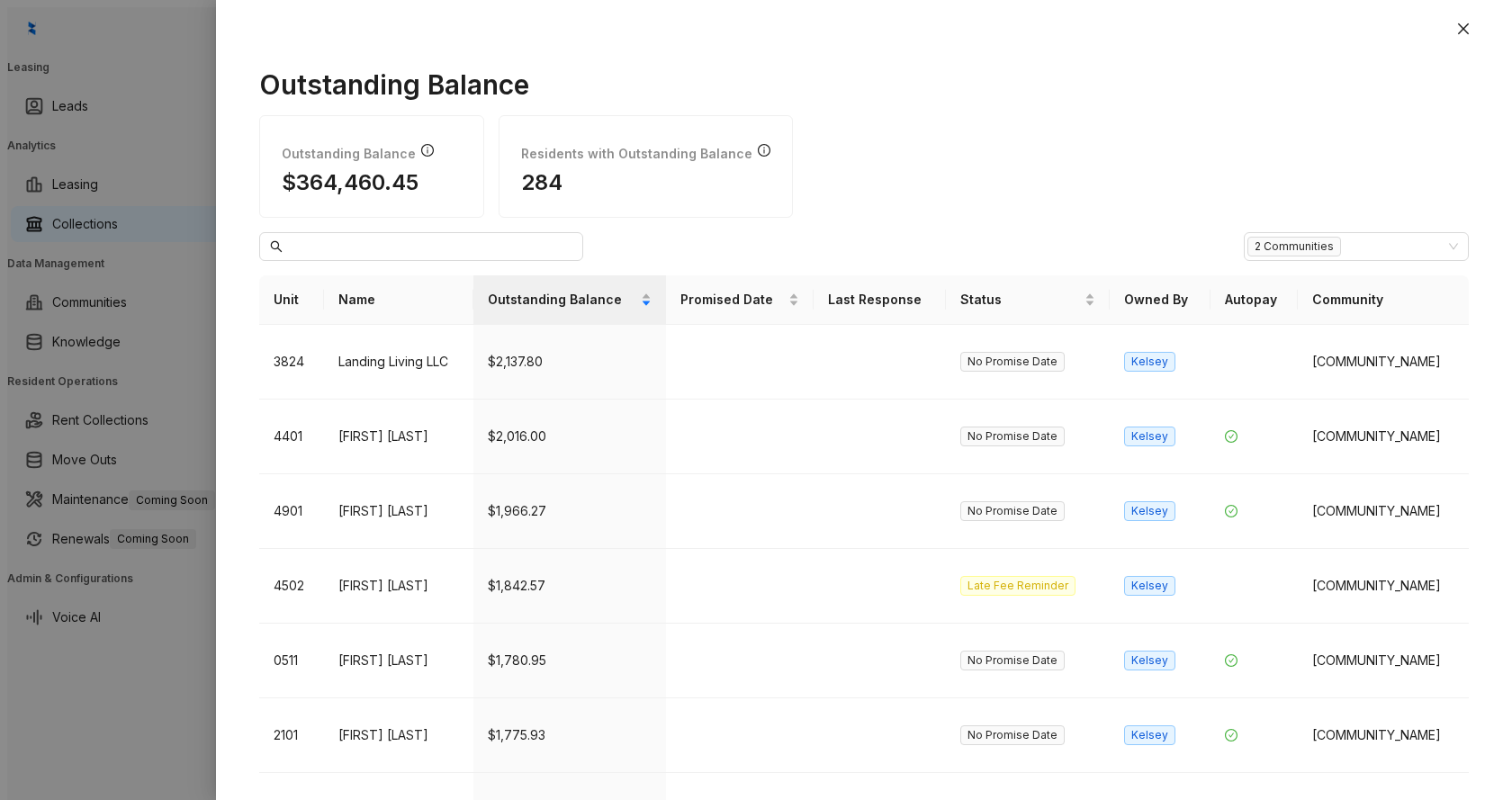 click on "Outstanding Balance Outstanding Balance $364,460.45 Residents with Outstanding Balance 284 2 Communities   Unit Name Outstanding Balance Promised Date Last Response Status Owned By Autopay Community 3824 Landing Living LLC $2,137.80 No Promise Date Kelsey Mission Point II Apts 4401 Kirsten Sutterfield $2,016.00 No Promise Date Kelsey Mission Point II Apts 4901 Jerry Gunter $1,966.27 No Promise Date Kelsey Mission Point II Apts 4502 Wayne Childress $1,842.57 Late Fee Reminder Kelsey Mission Point II Apts 0511 Keith Layne $1,780.95 No Promise Date Kelsey Mission Point I Apts 2101 Umar Beybeyah $1,775.93 No Promise Date Kelsey Mission Point I Apts 1701 Roma Frolich $1,766.85 No Promise Date Kelsey Mission Point I Apts 3311 Eric Riley $1,758.60 No Promise Date Kelsey Mission Point II Apts 1901 Lenard Vela $1,750.94 Late Fee Reminder Kelsey Mission Point I Apts 2702 Brittany Kidwell $1,738.93 No Promise Date Kelsey Mission Point I Apts 5302 Marisol Vazquez $1,736.27 No Promise Date Kelsey Mission Point II Apts 1" at bounding box center [864, 414] 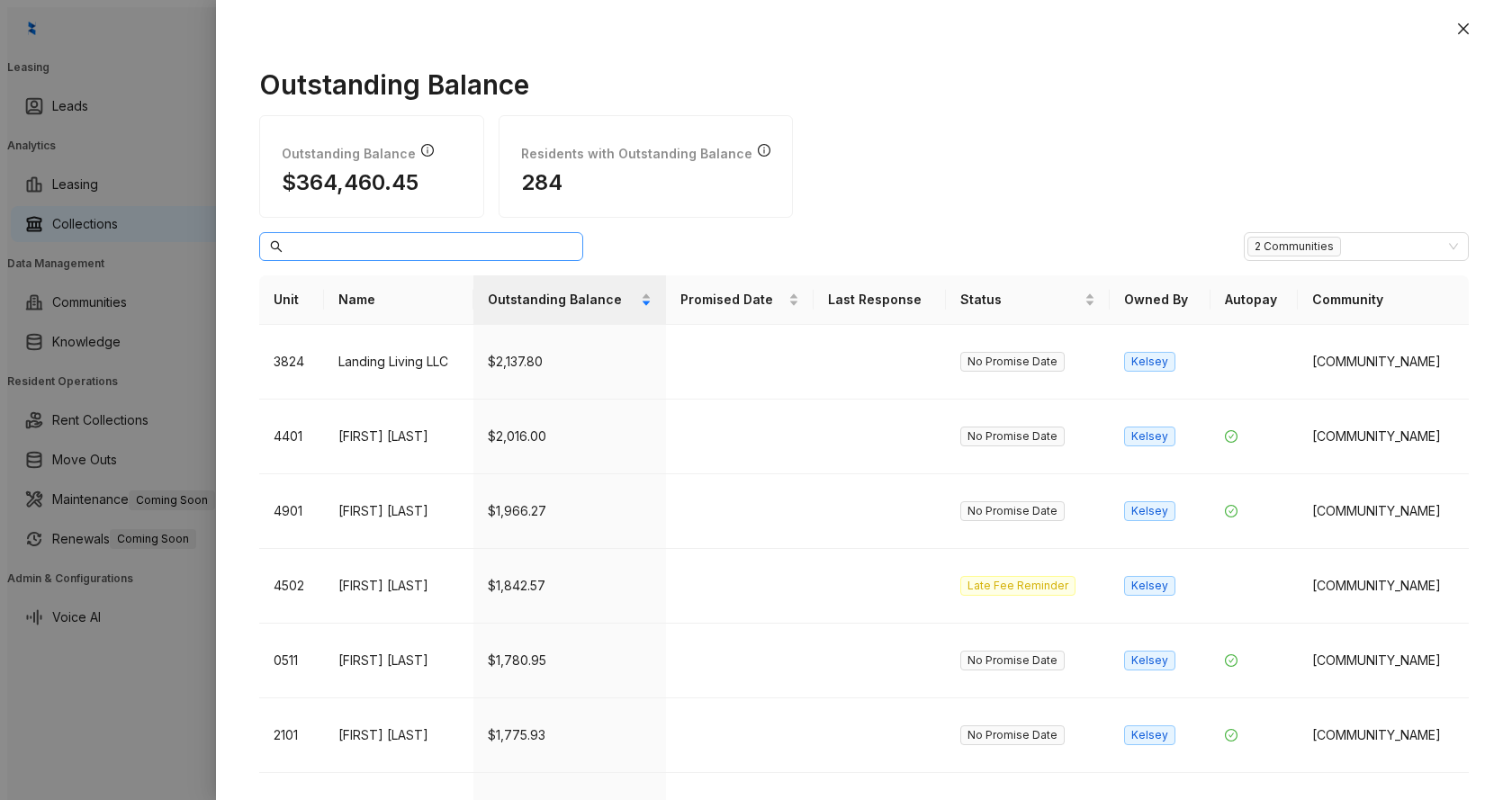 click at bounding box center (421, 247) 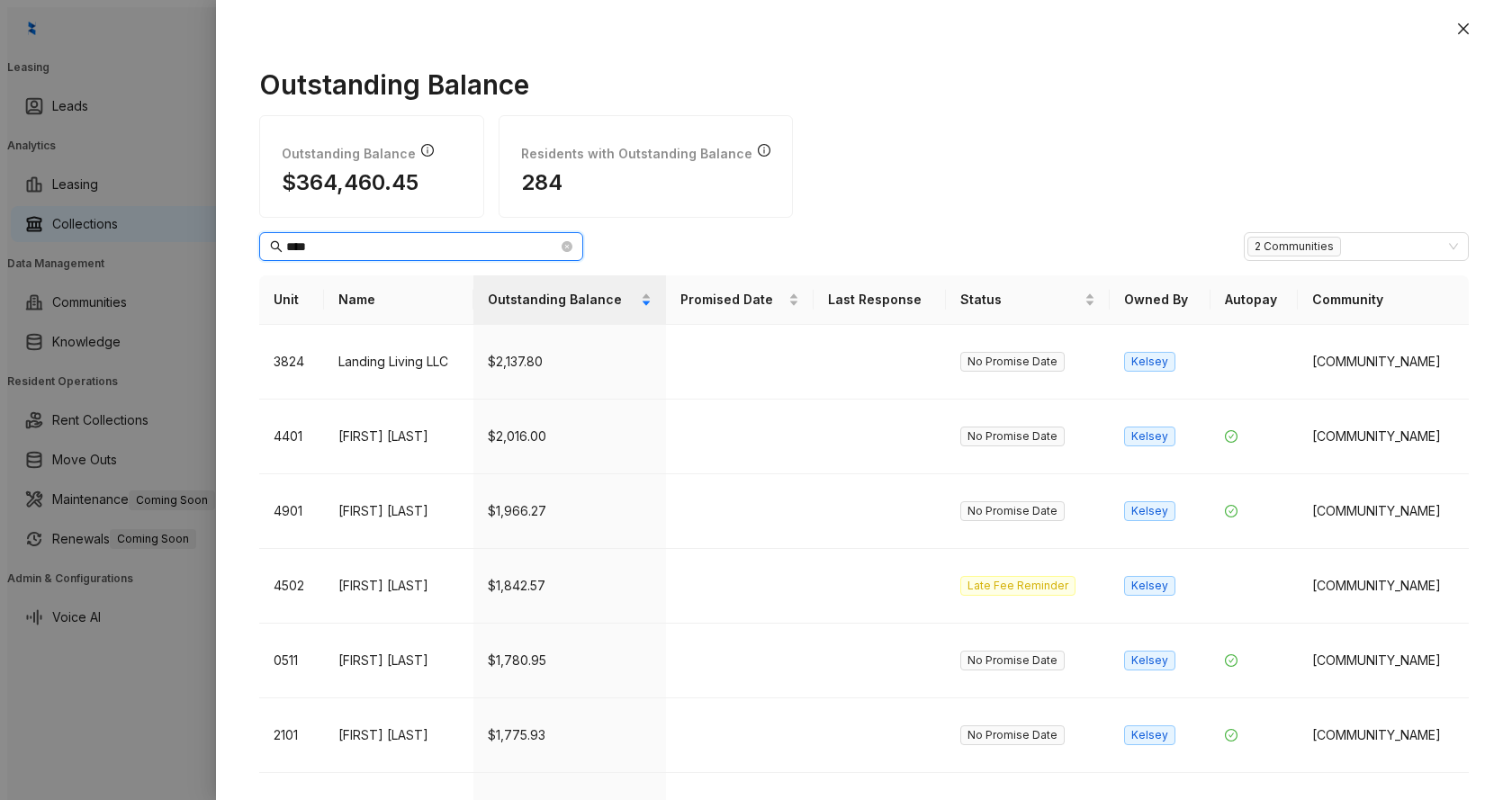 type on "****" 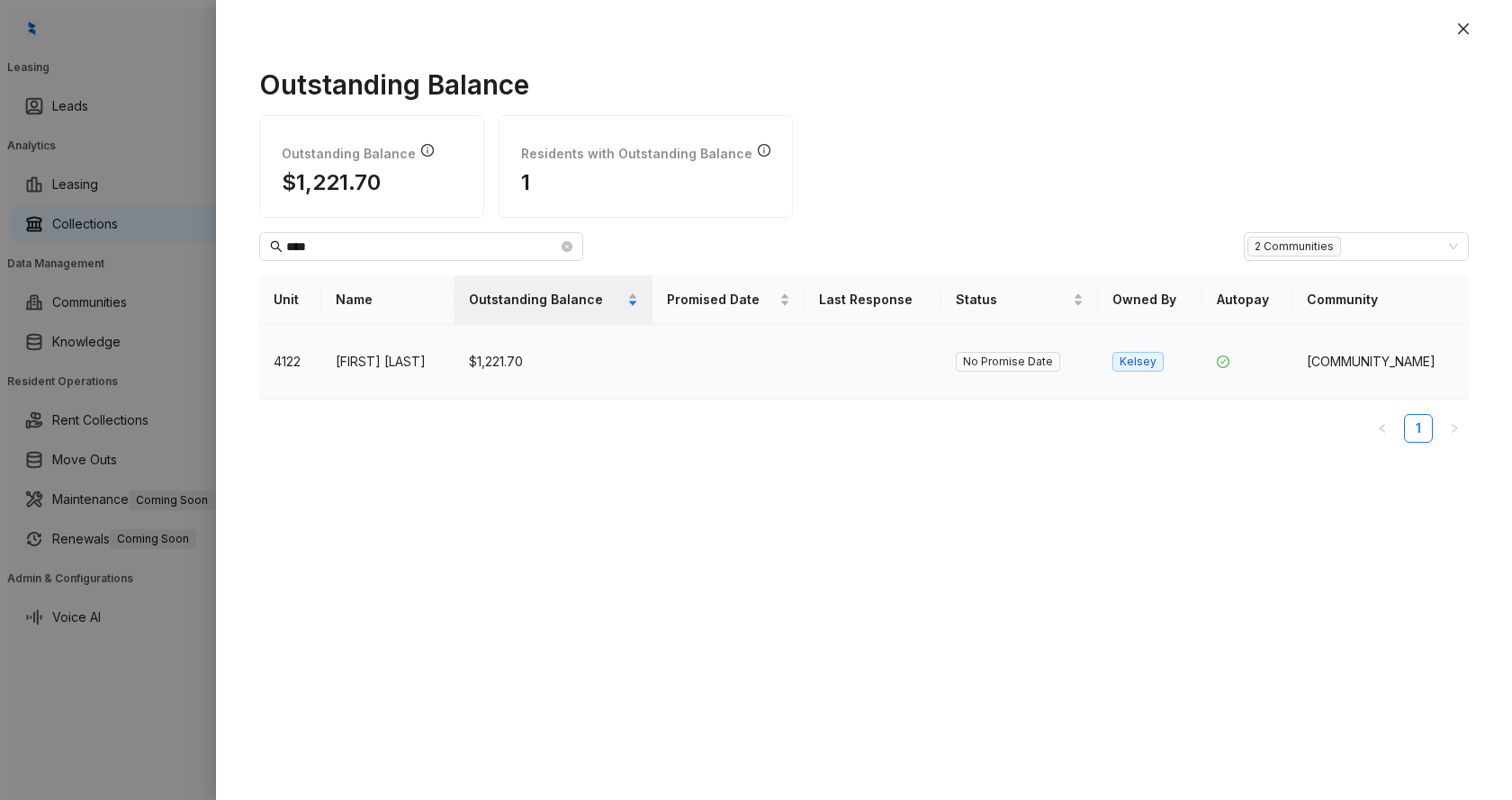 click on "No Promise Date" at bounding box center [1008, 362] 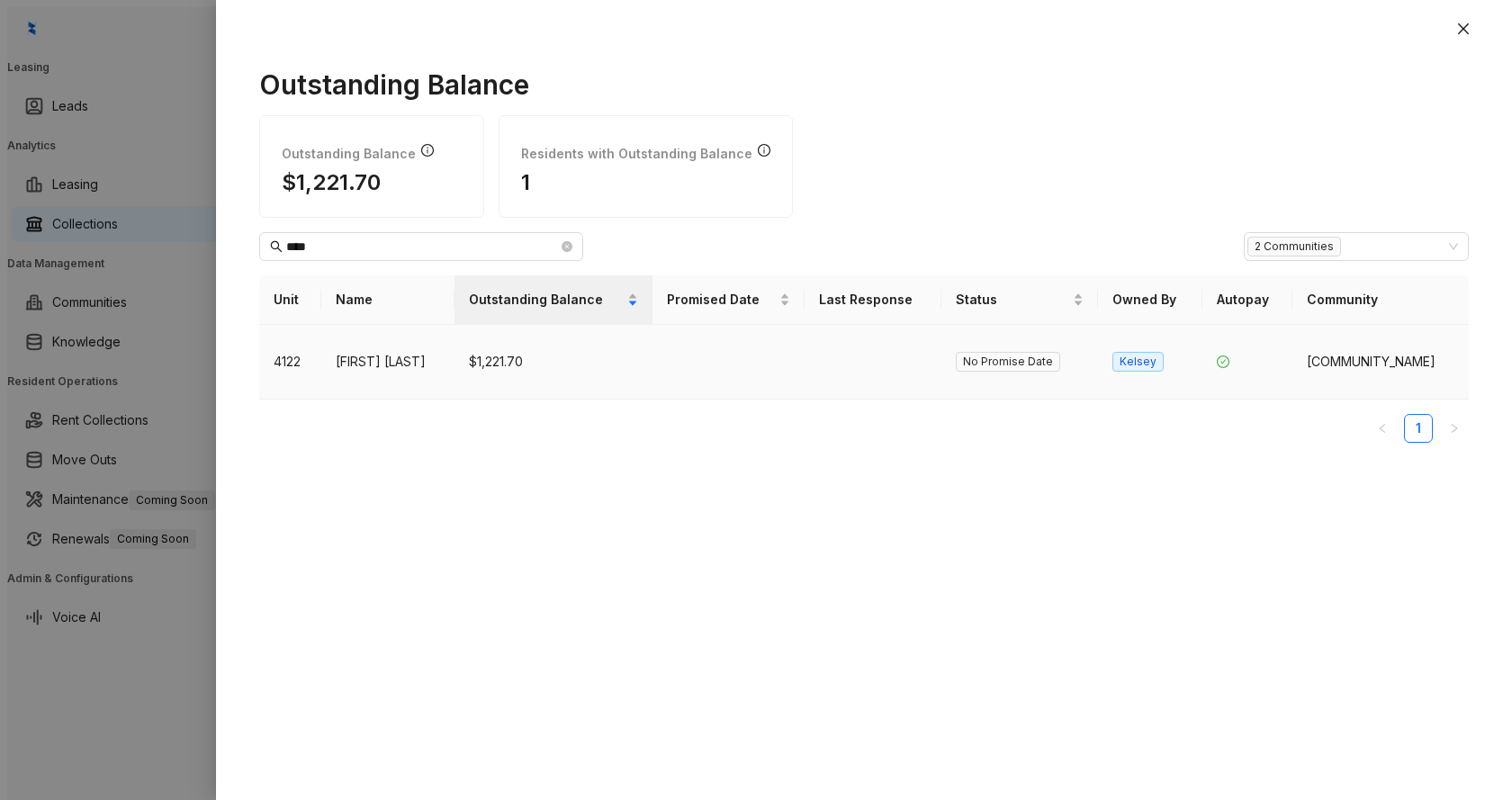 click on "Vincent Anders" at bounding box center (388, 362) 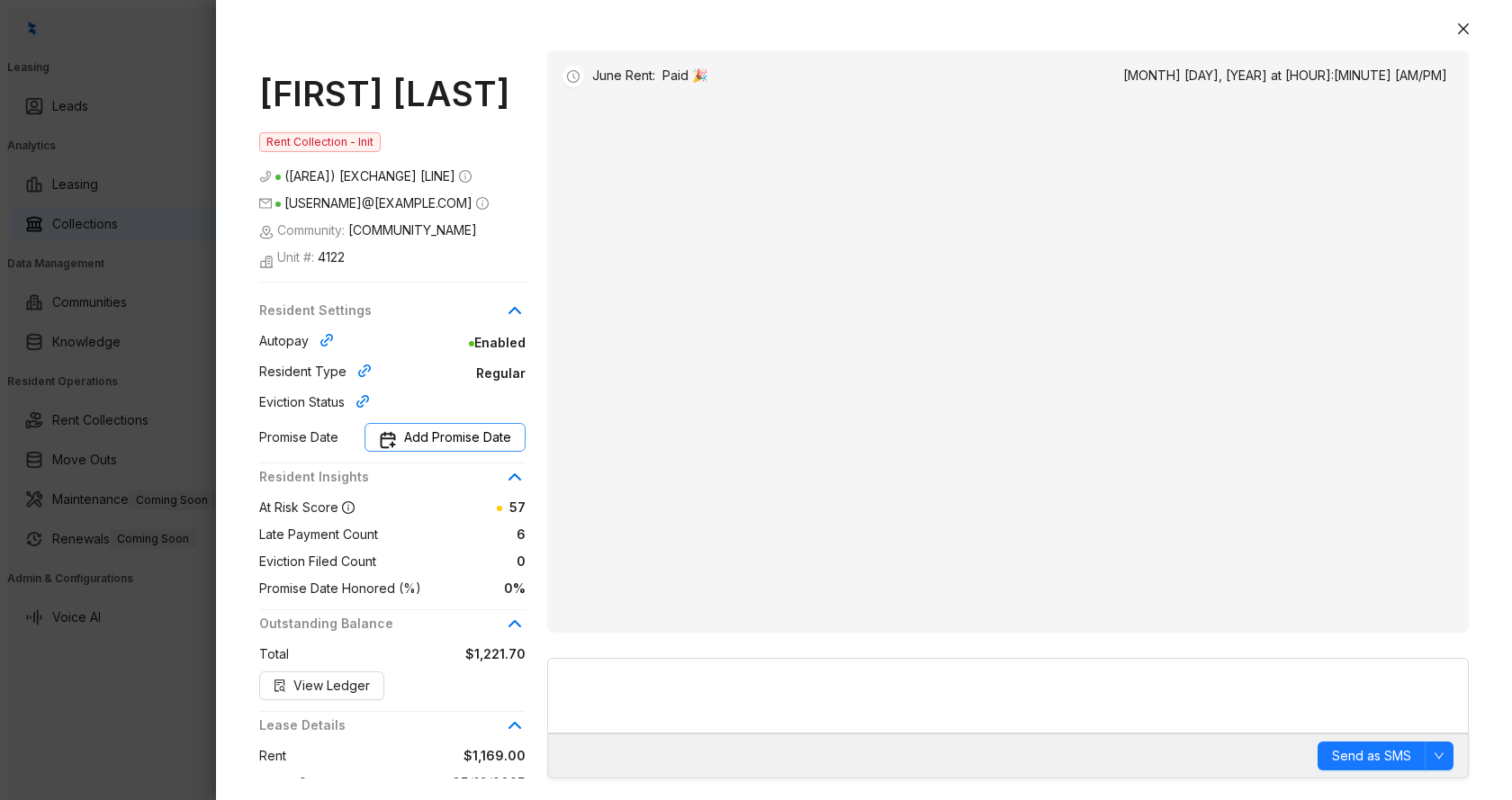 click on "Add Promise Date" at bounding box center (457, 437) 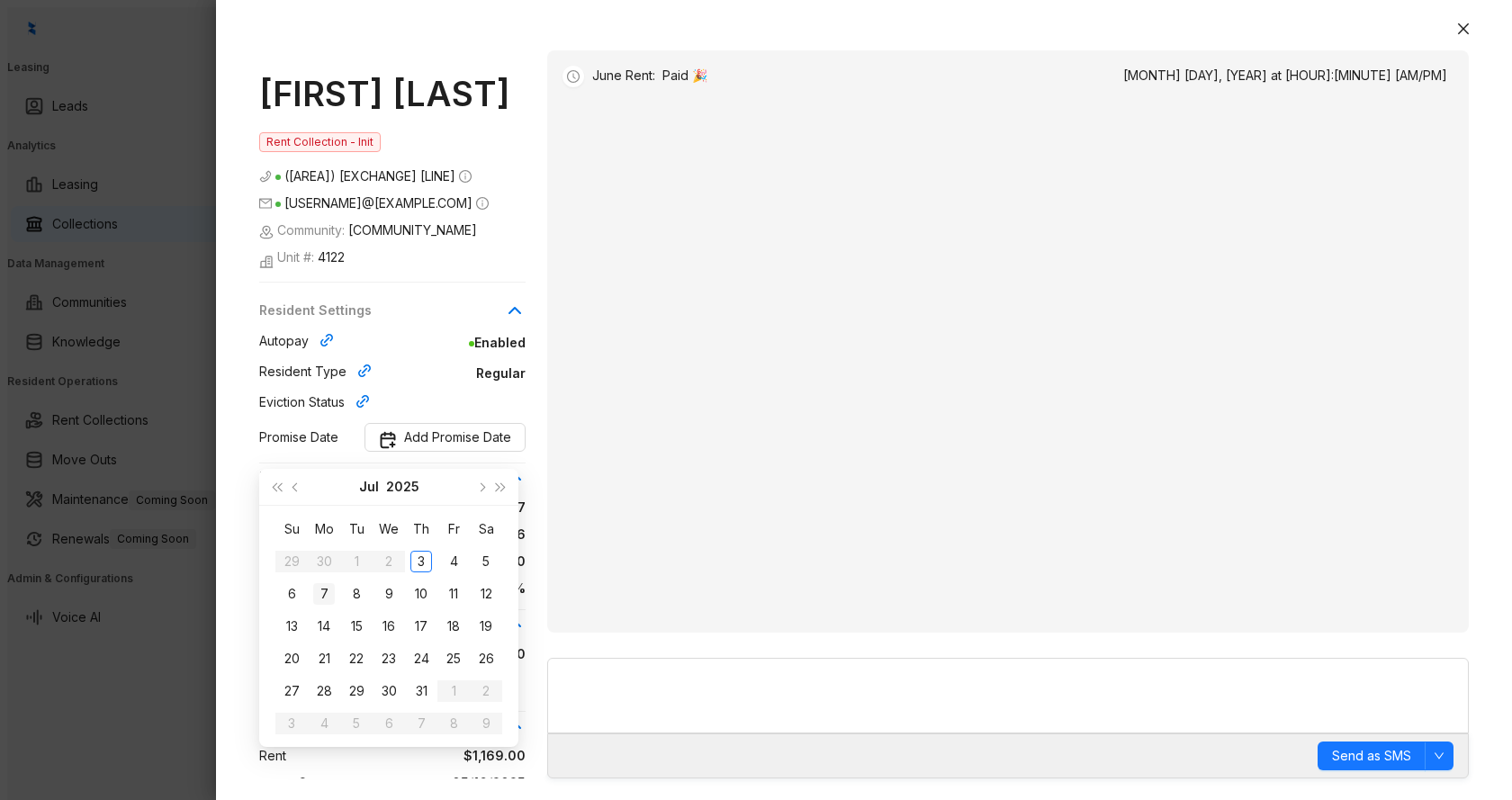 click on "7" at bounding box center [324, 594] 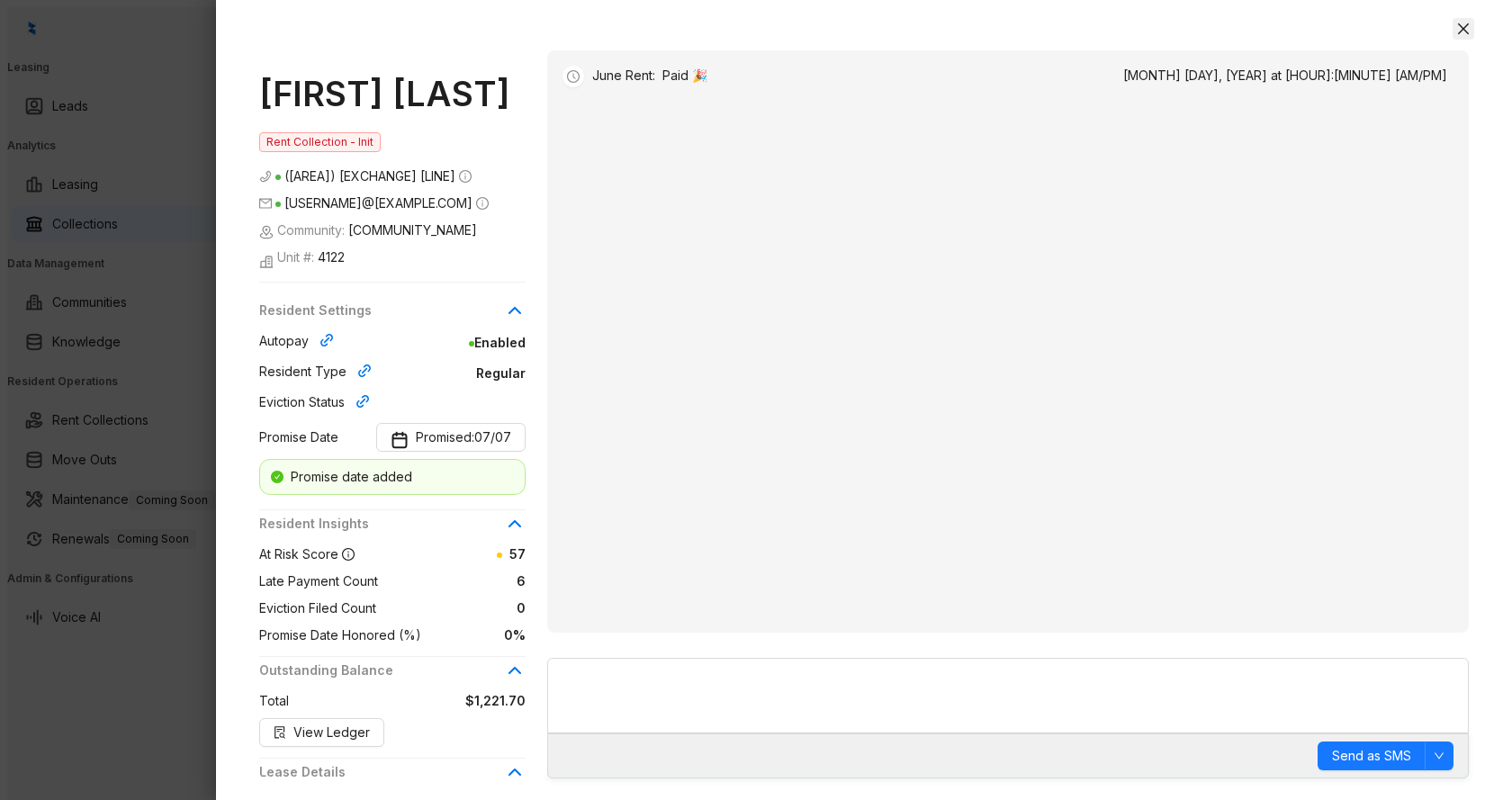 click at bounding box center [1463, 29] 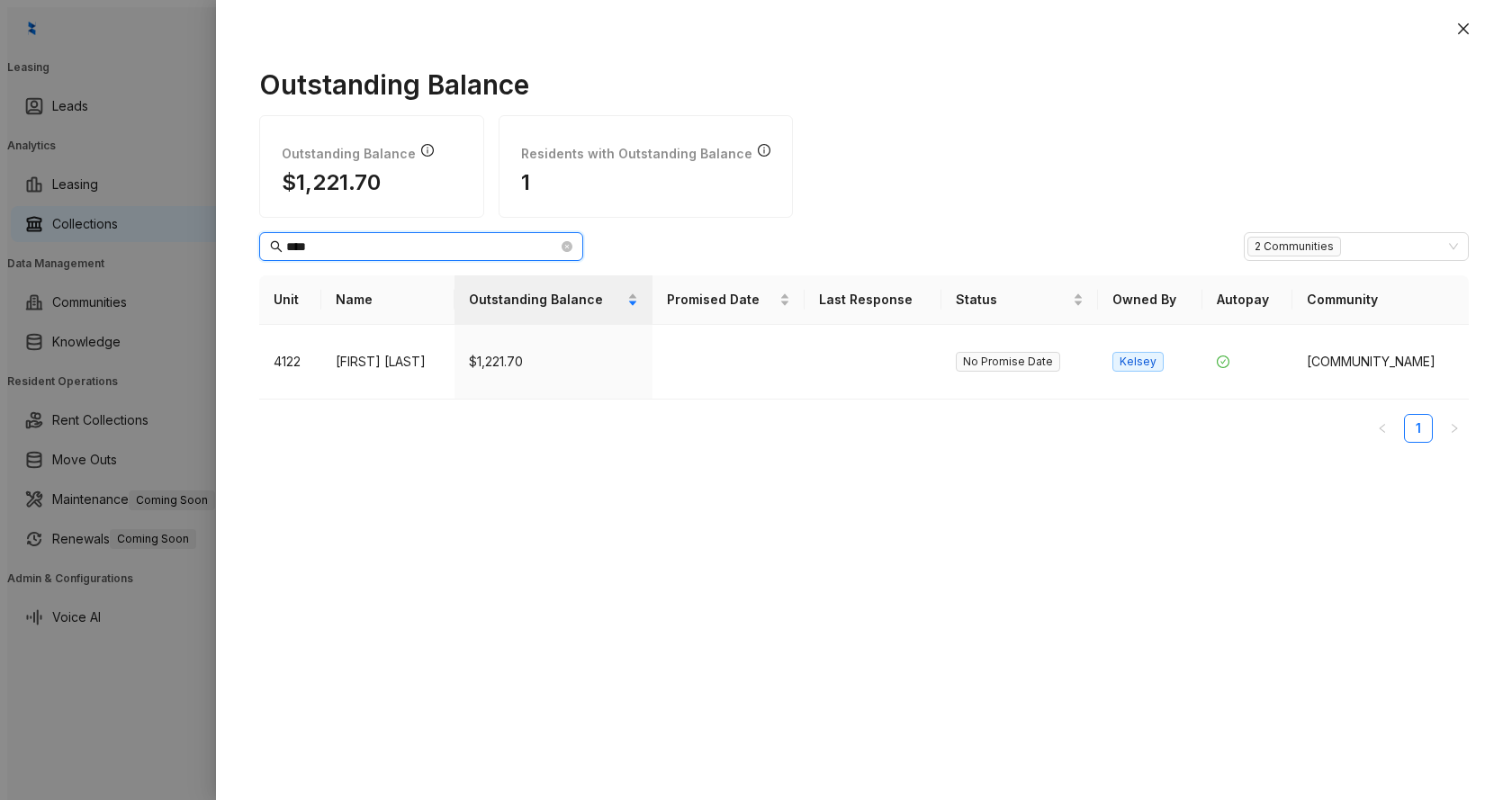 click on "****" at bounding box center [422, 247] 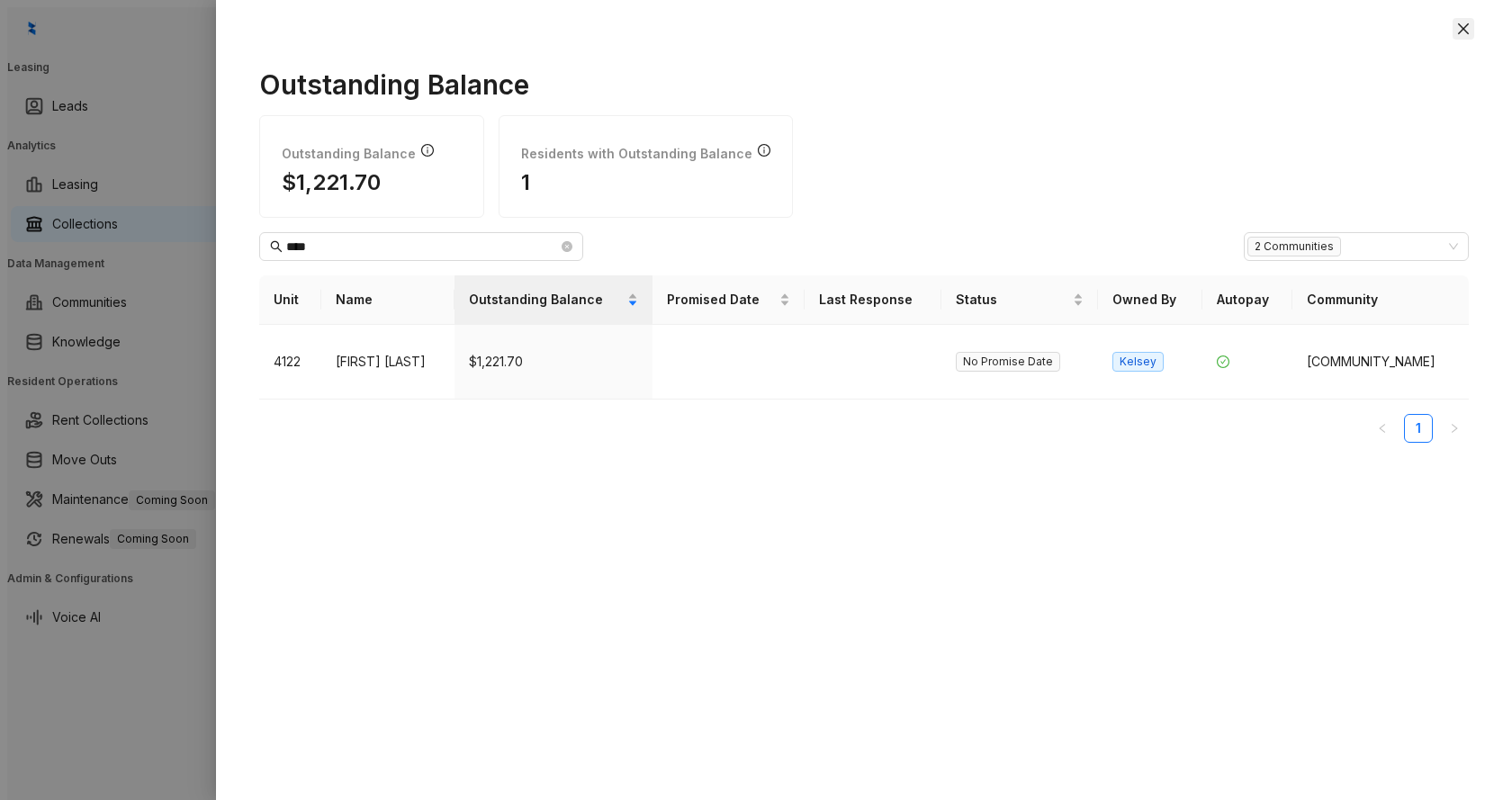 click at bounding box center [1463, 29] 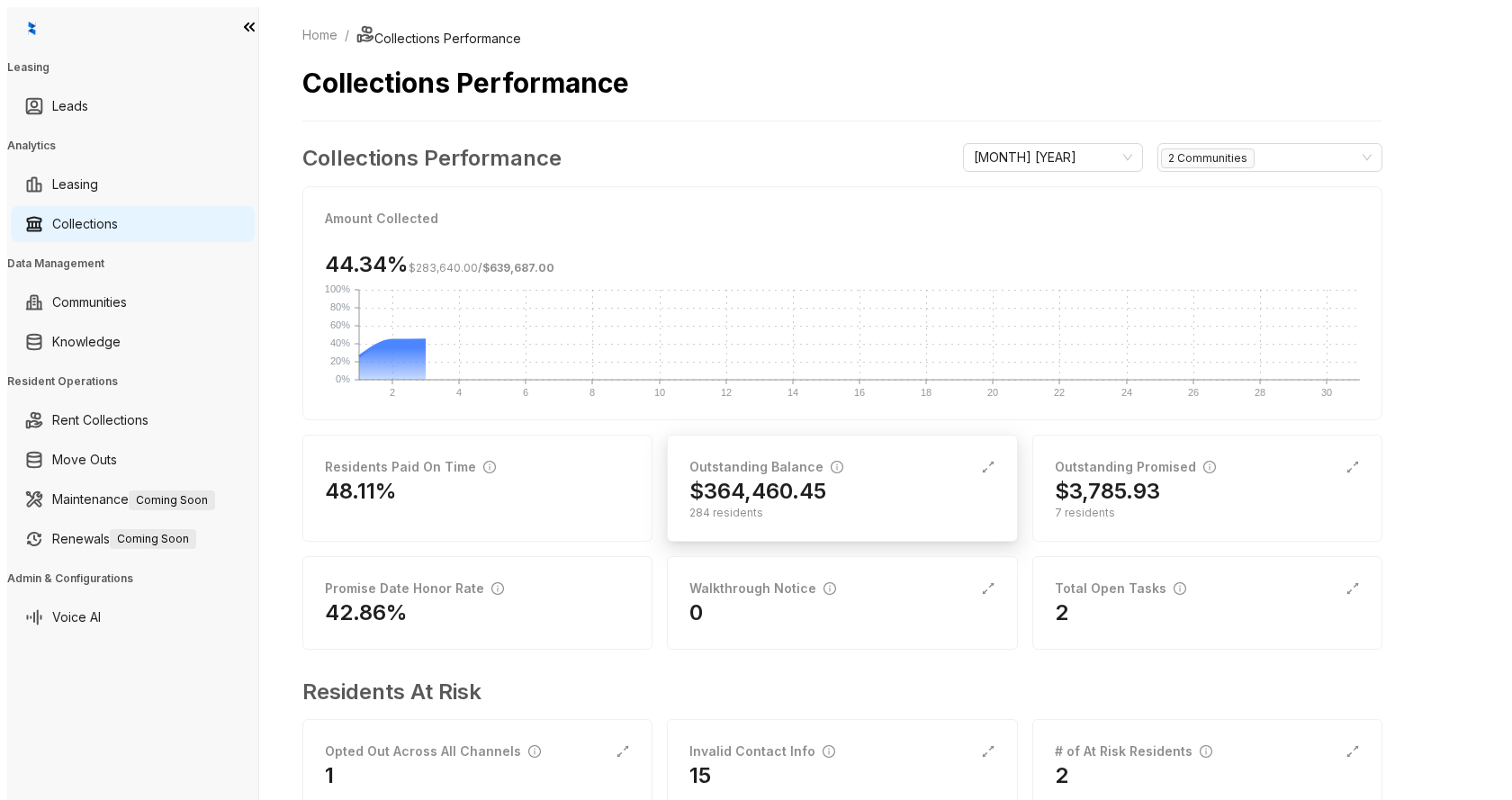 click on "$364,460.45" at bounding box center (758, 491) 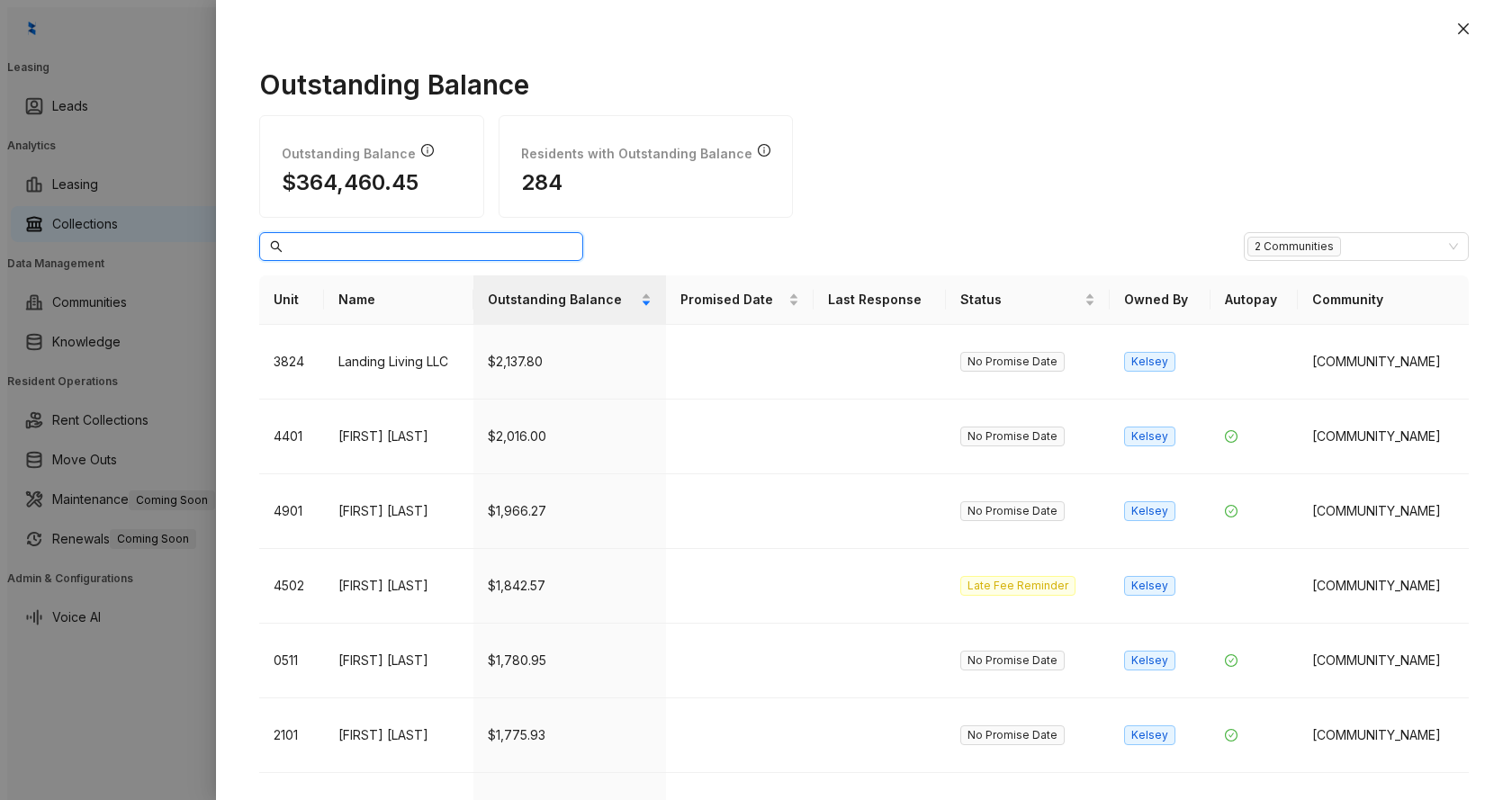 click at bounding box center [422, 247] 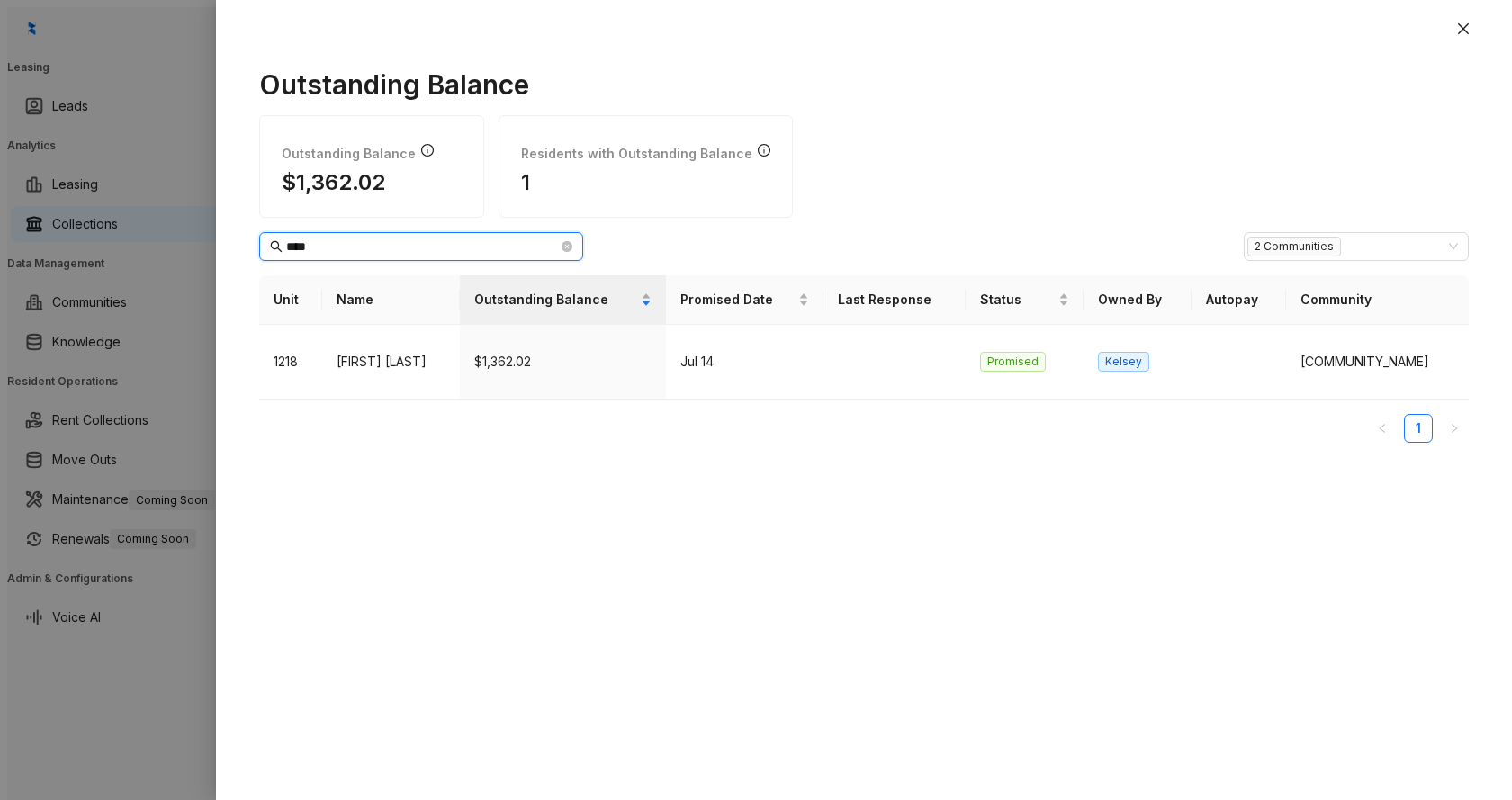 click on "****" at bounding box center [422, 247] 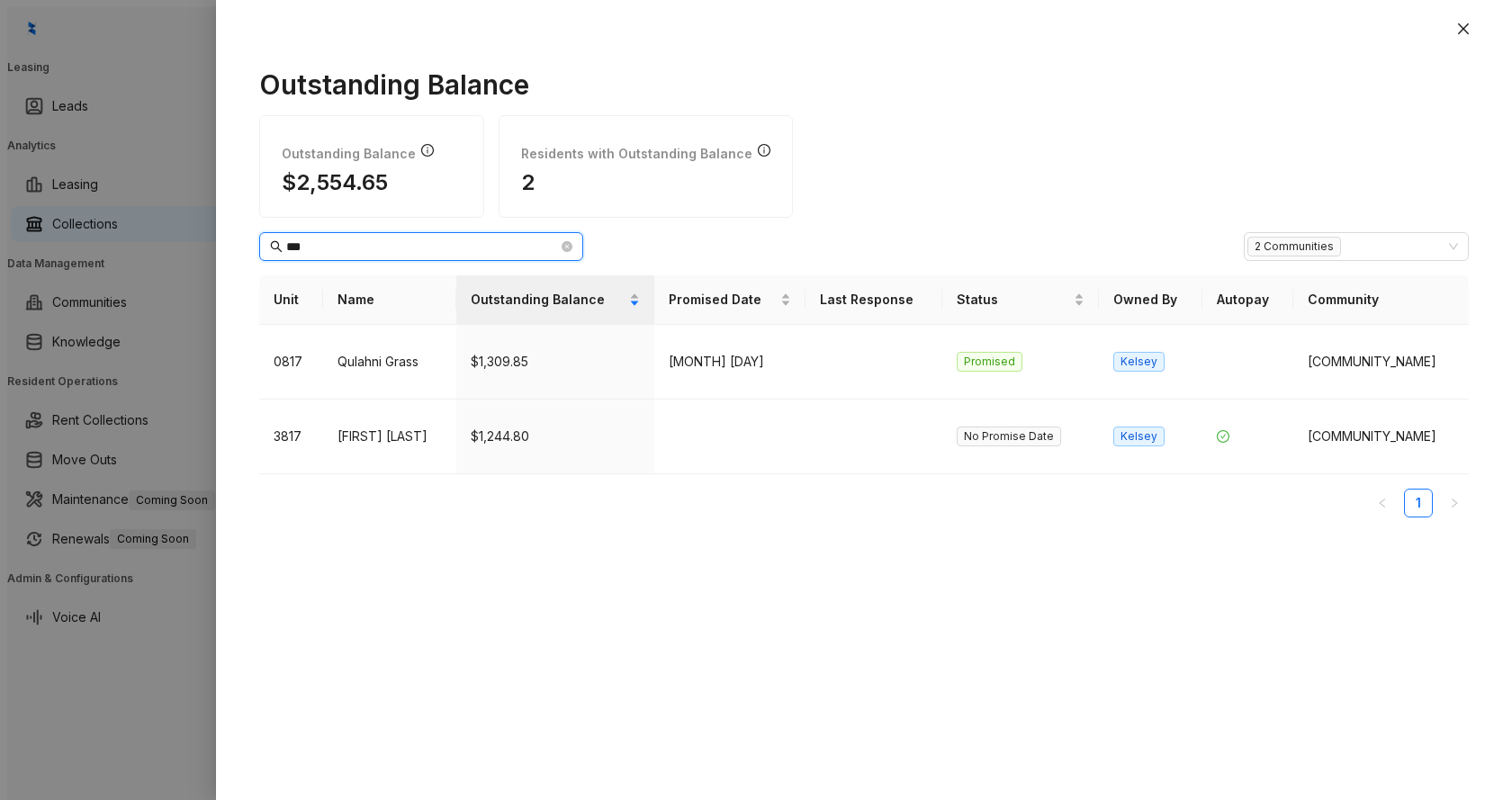 click on "***" at bounding box center [422, 247] 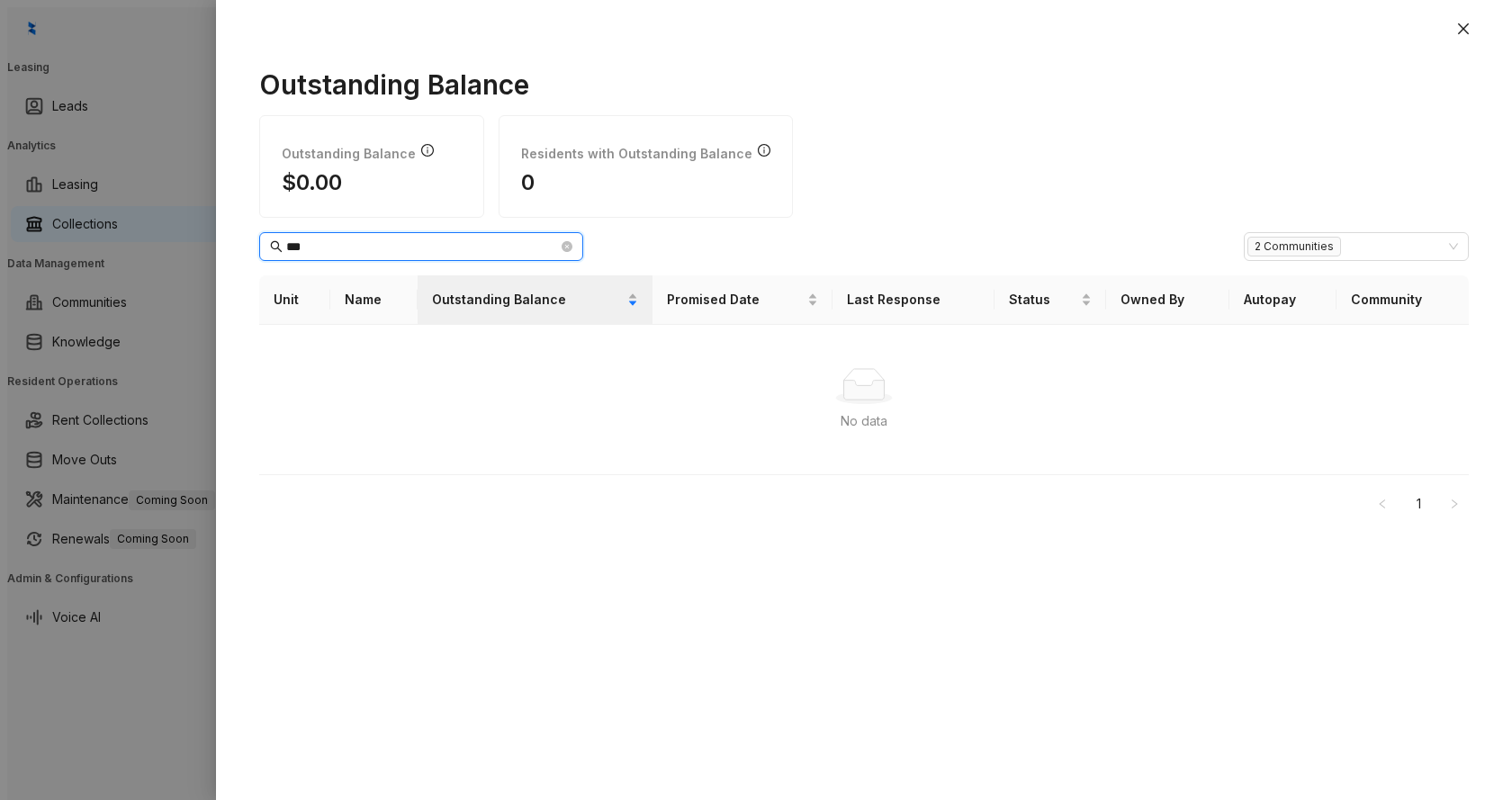 click on "***" at bounding box center [422, 247] 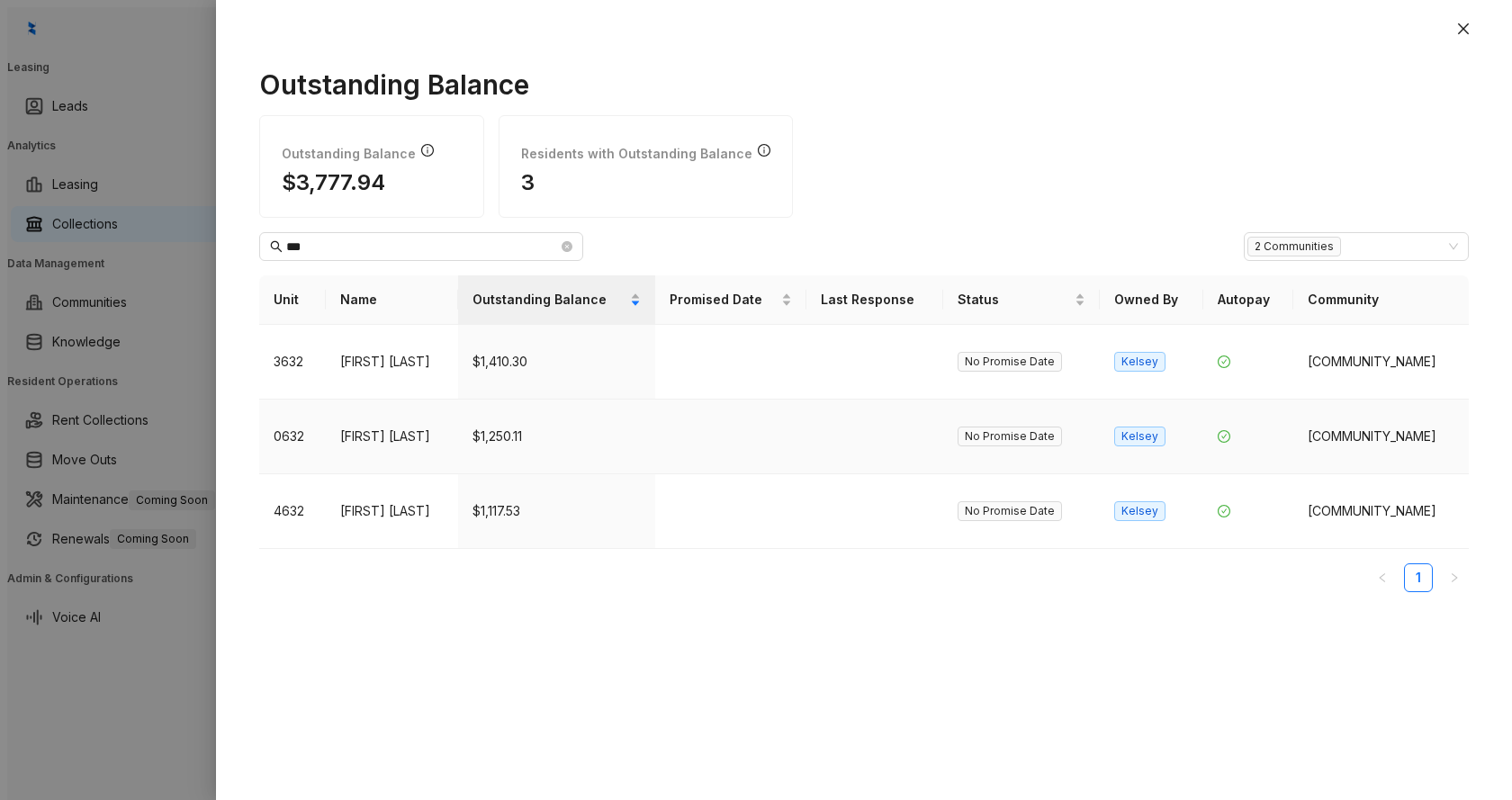click on "Marcel Henley" at bounding box center [392, 436] 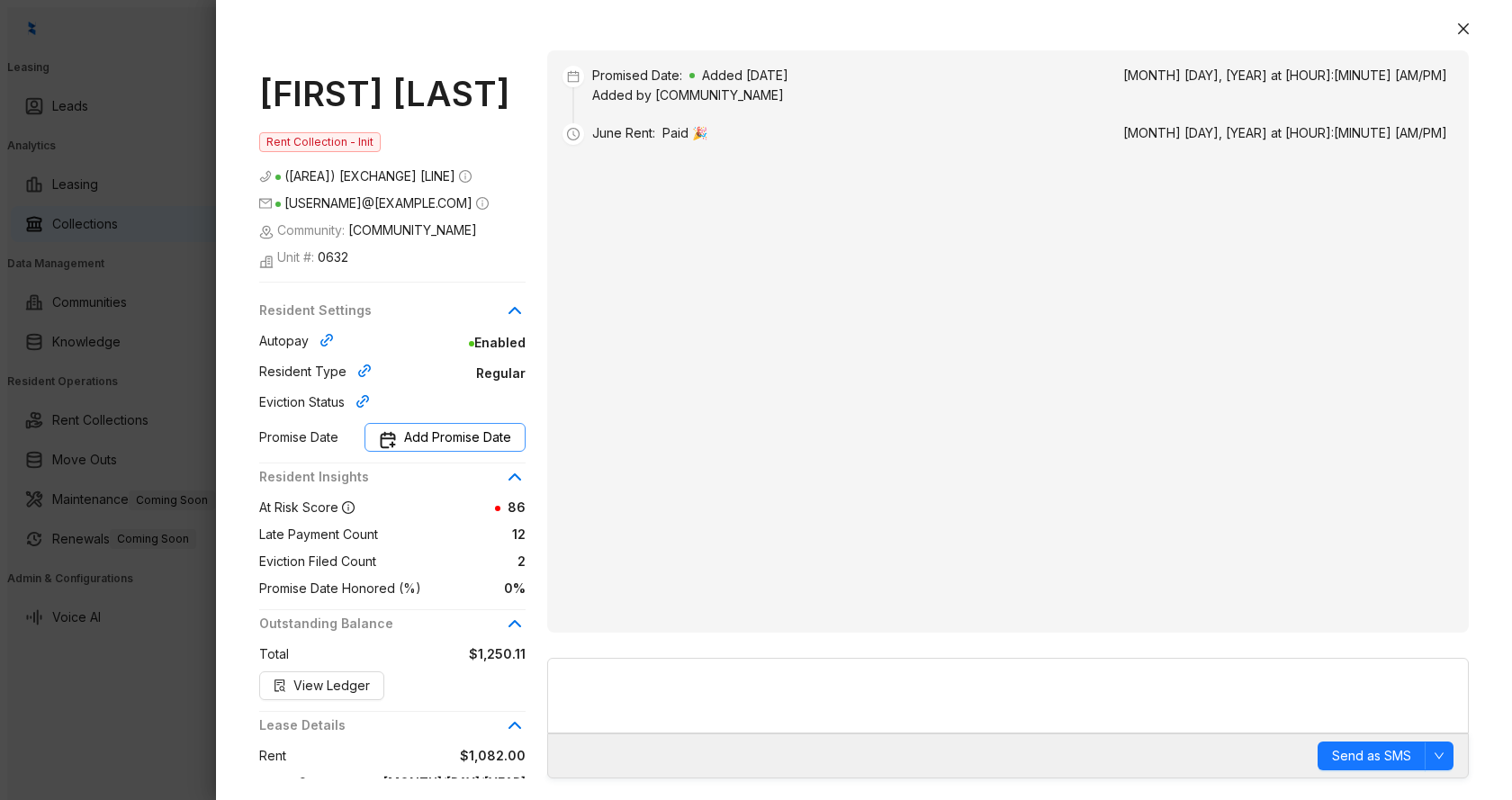 click on "Add Promise Date" at bounding box center (457, 437) 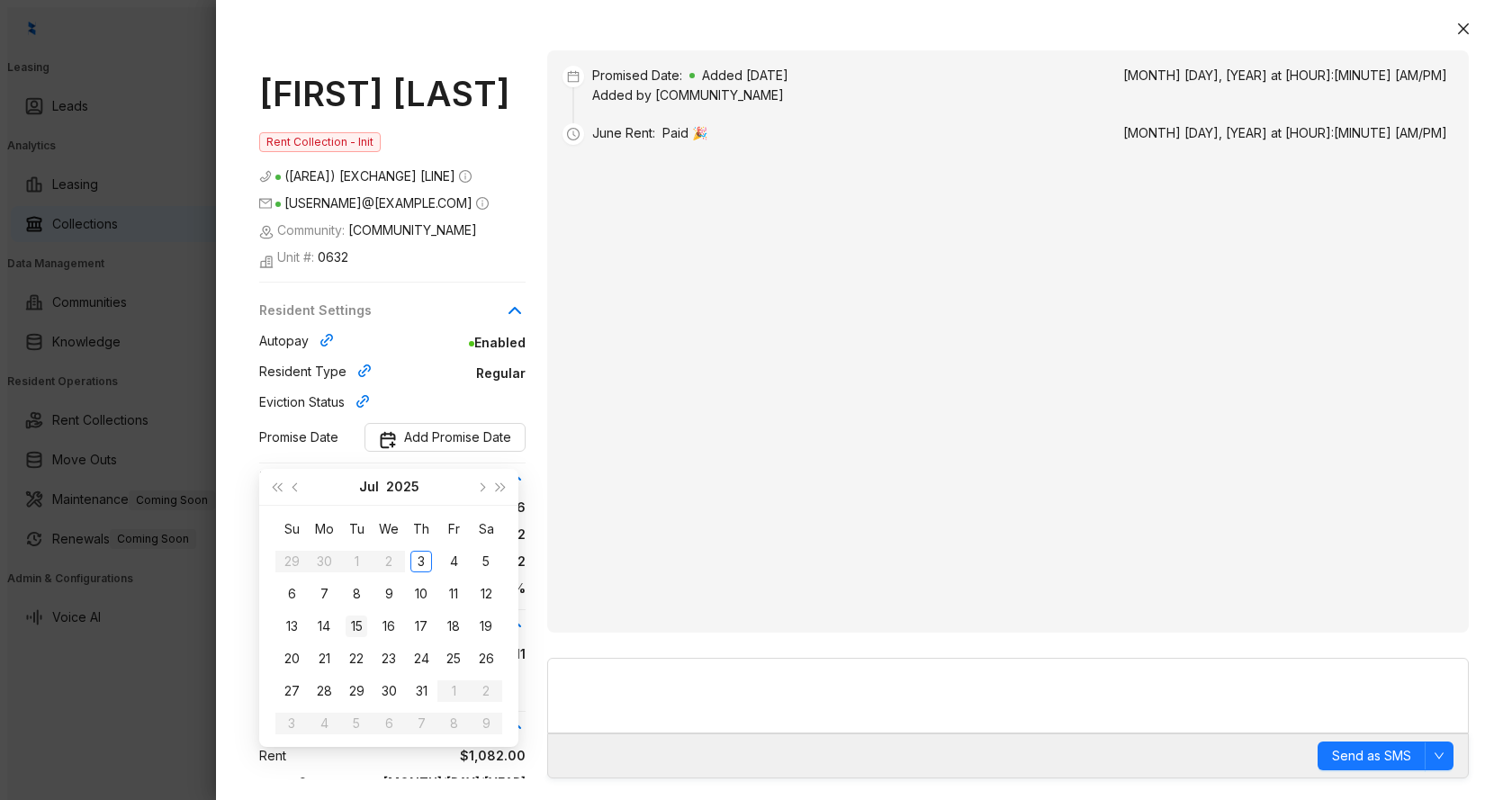 click on "15" at bounding box center (356, 626) 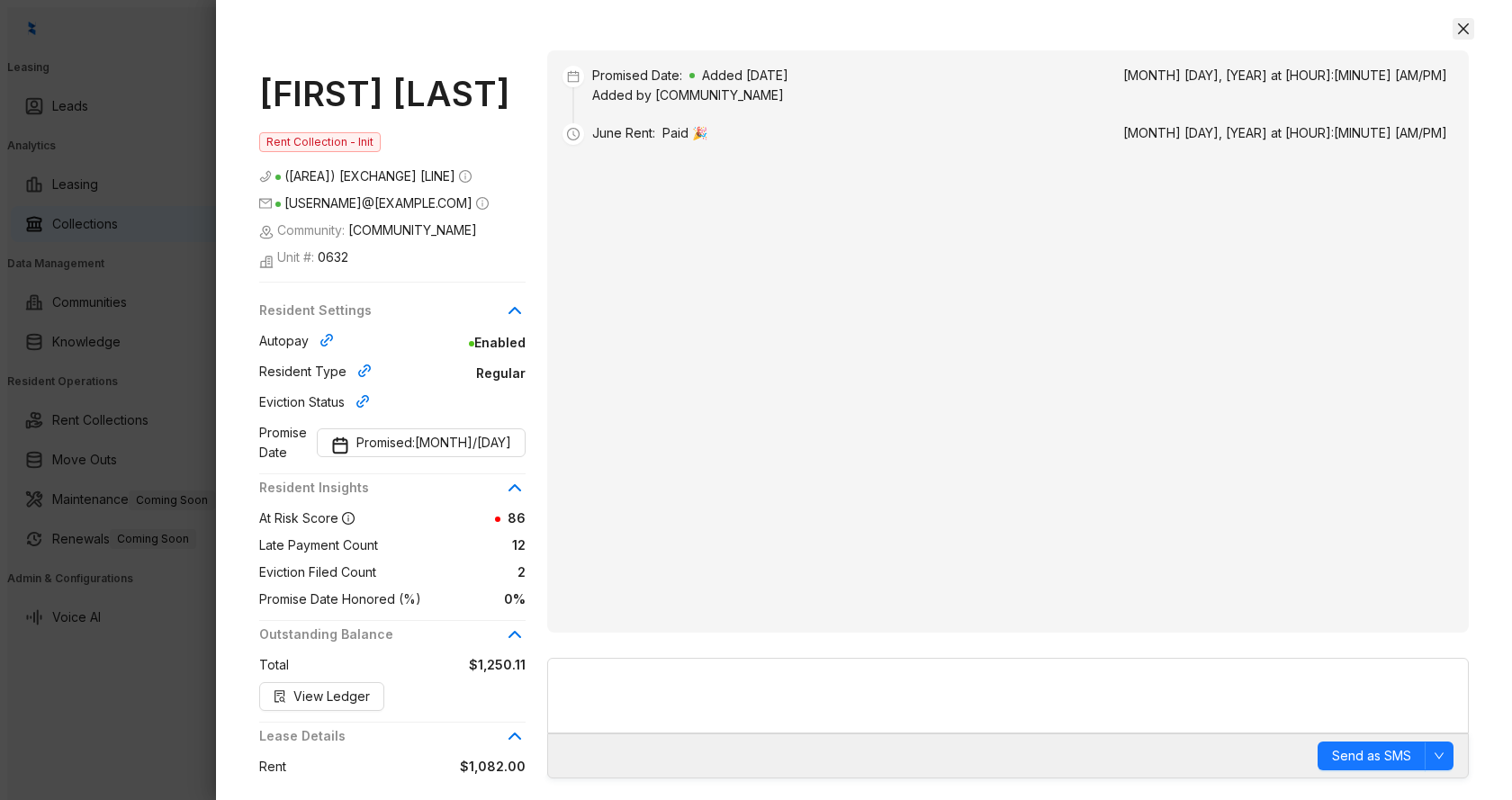 click at bounding box center (1463, 29) 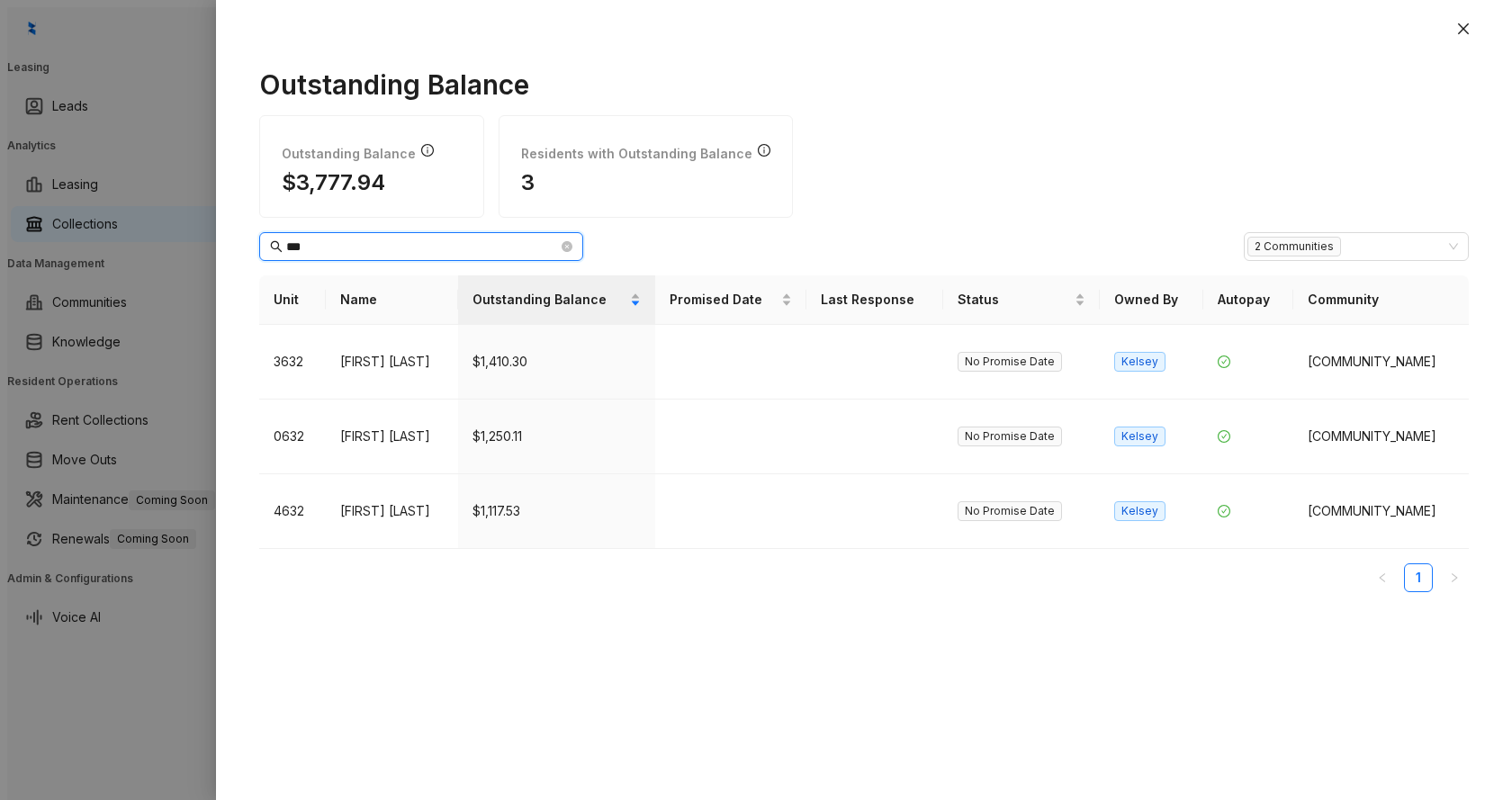 click on "***" at bounding box center (422, 247) 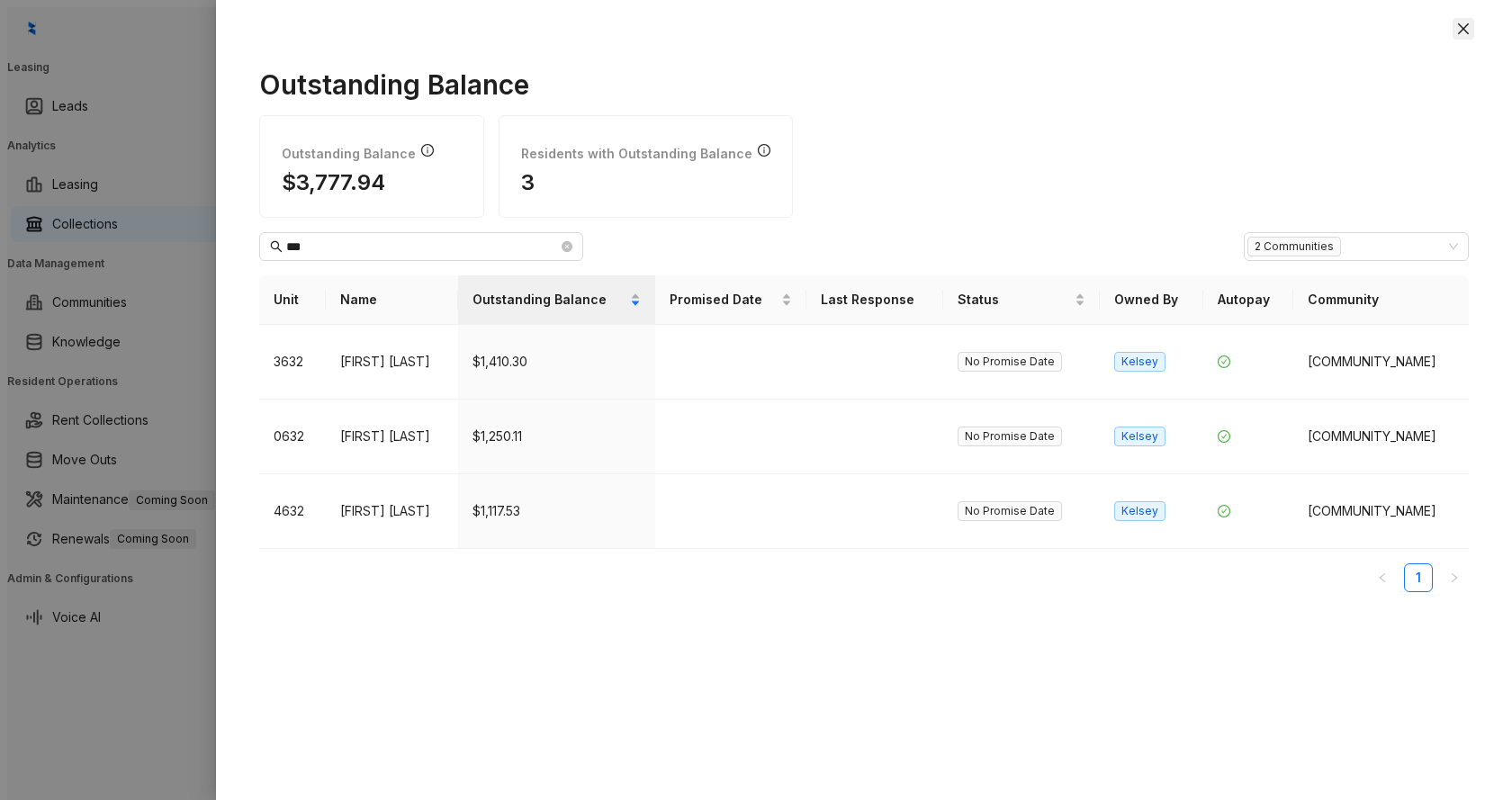 click at bounding box center (1463, 29) 